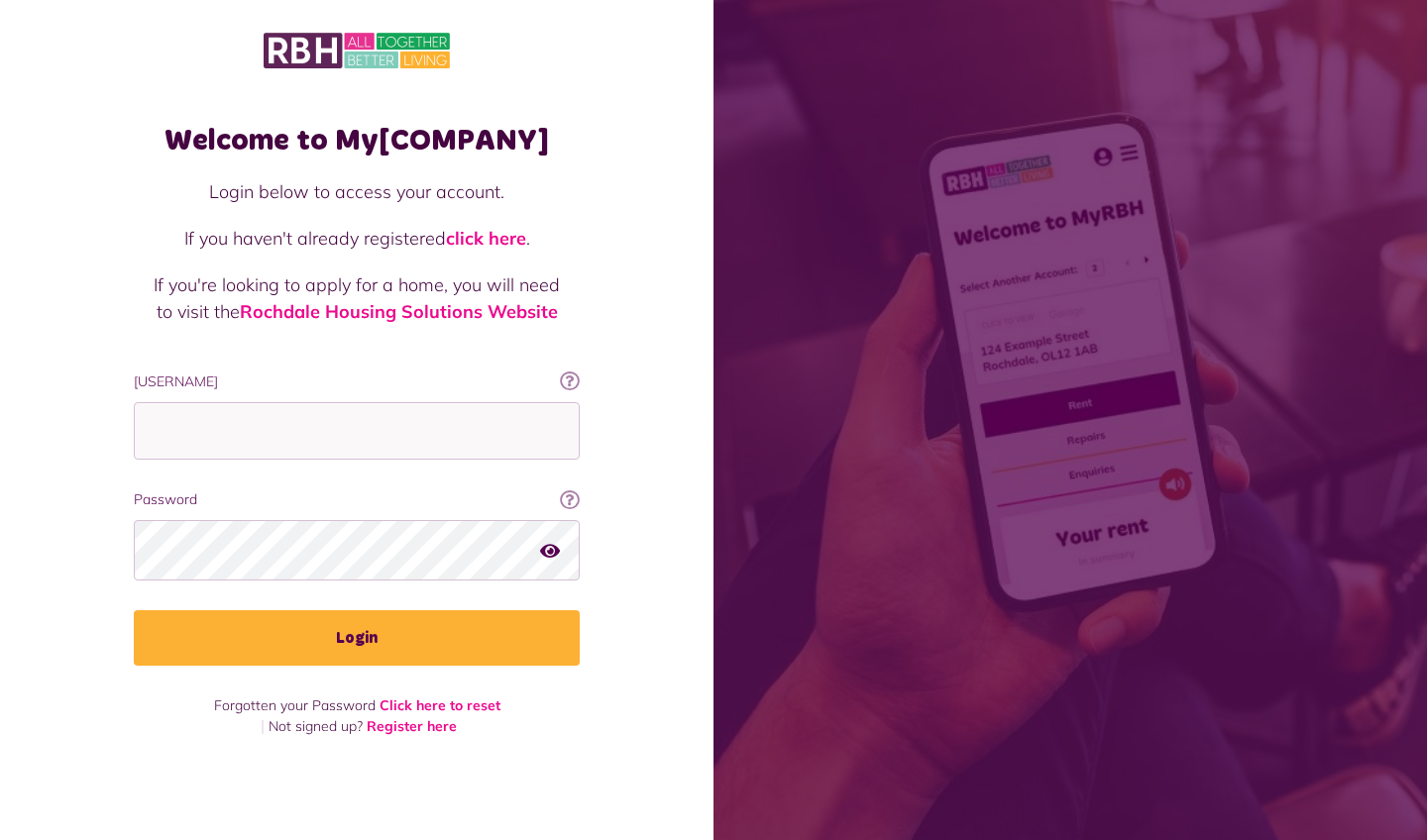 scroll, scrollTop: 0, scrollLeft: 0, axis: both 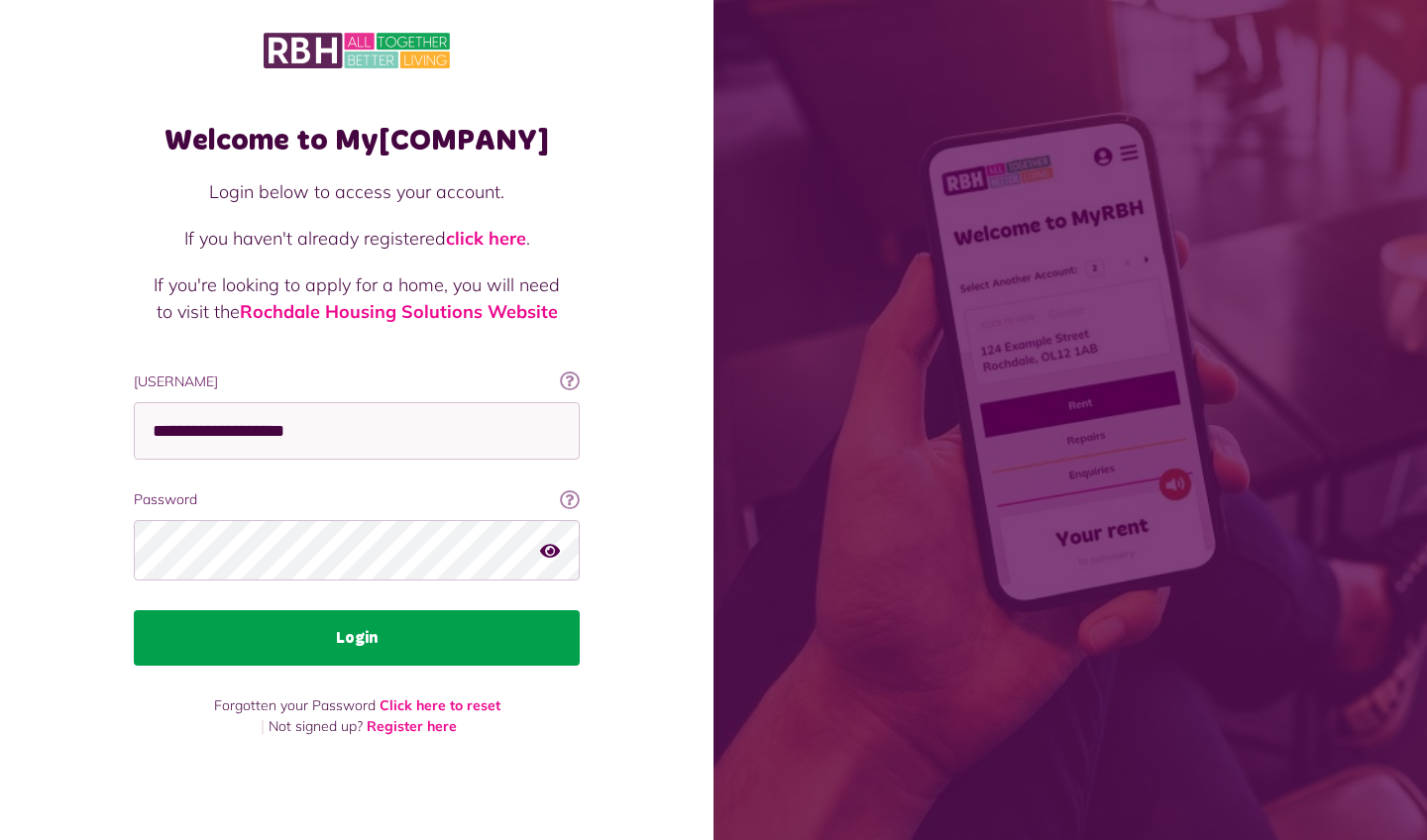 click on "Login" at bounding box center (357, 638) 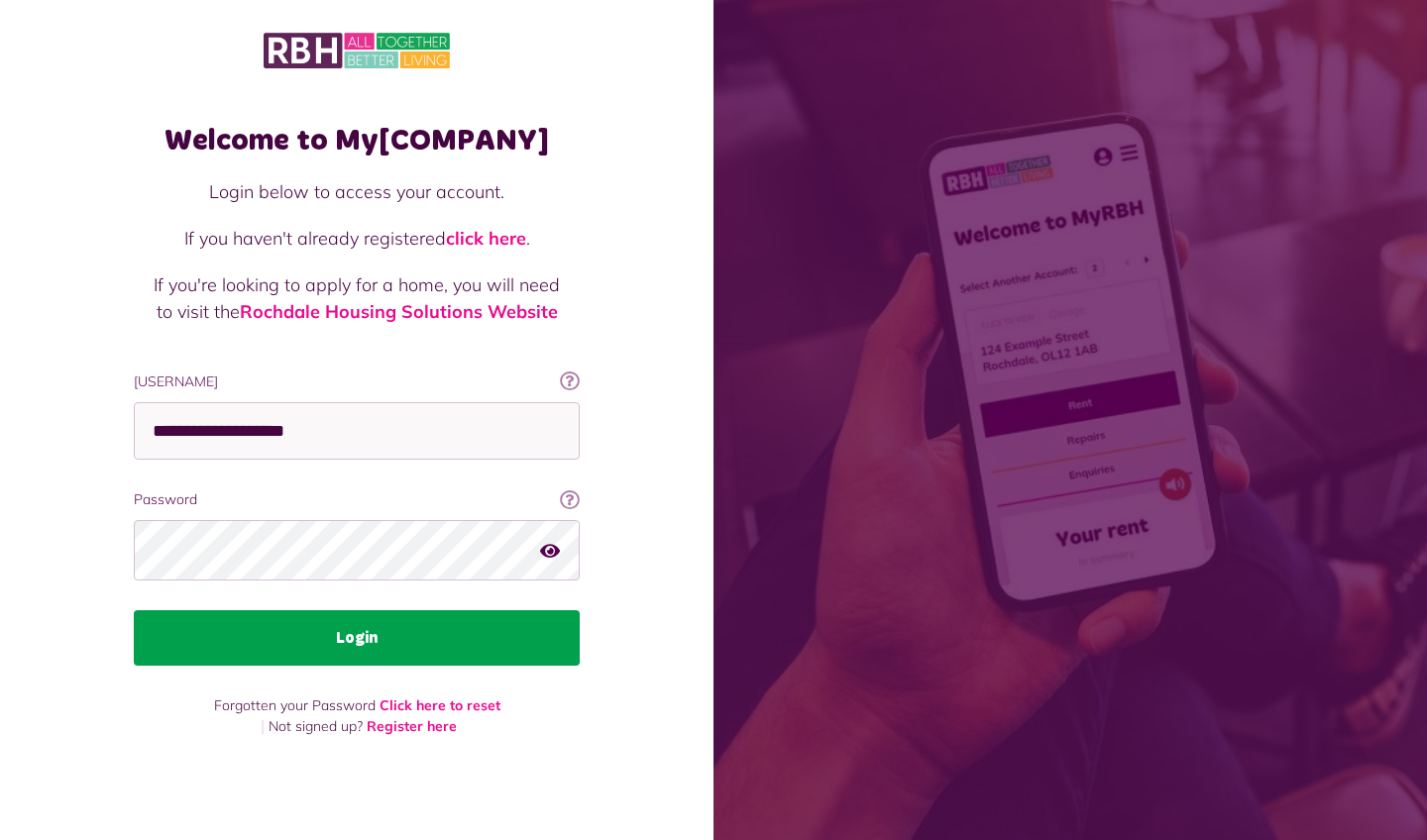 click on "Login" at bounding box center [357, 638] 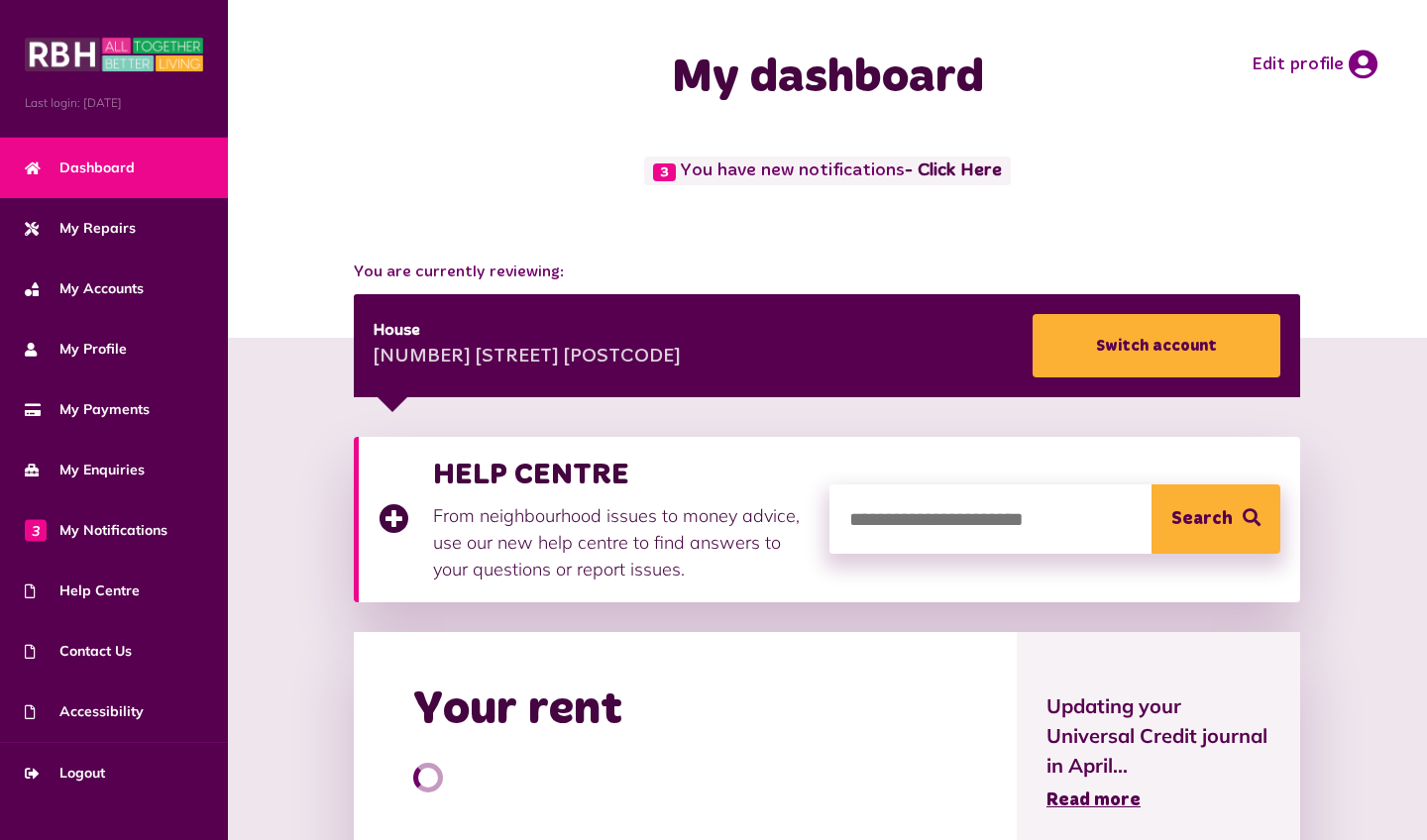 scroll, scrollTop: 0, scrollLeft: 0, axis: both 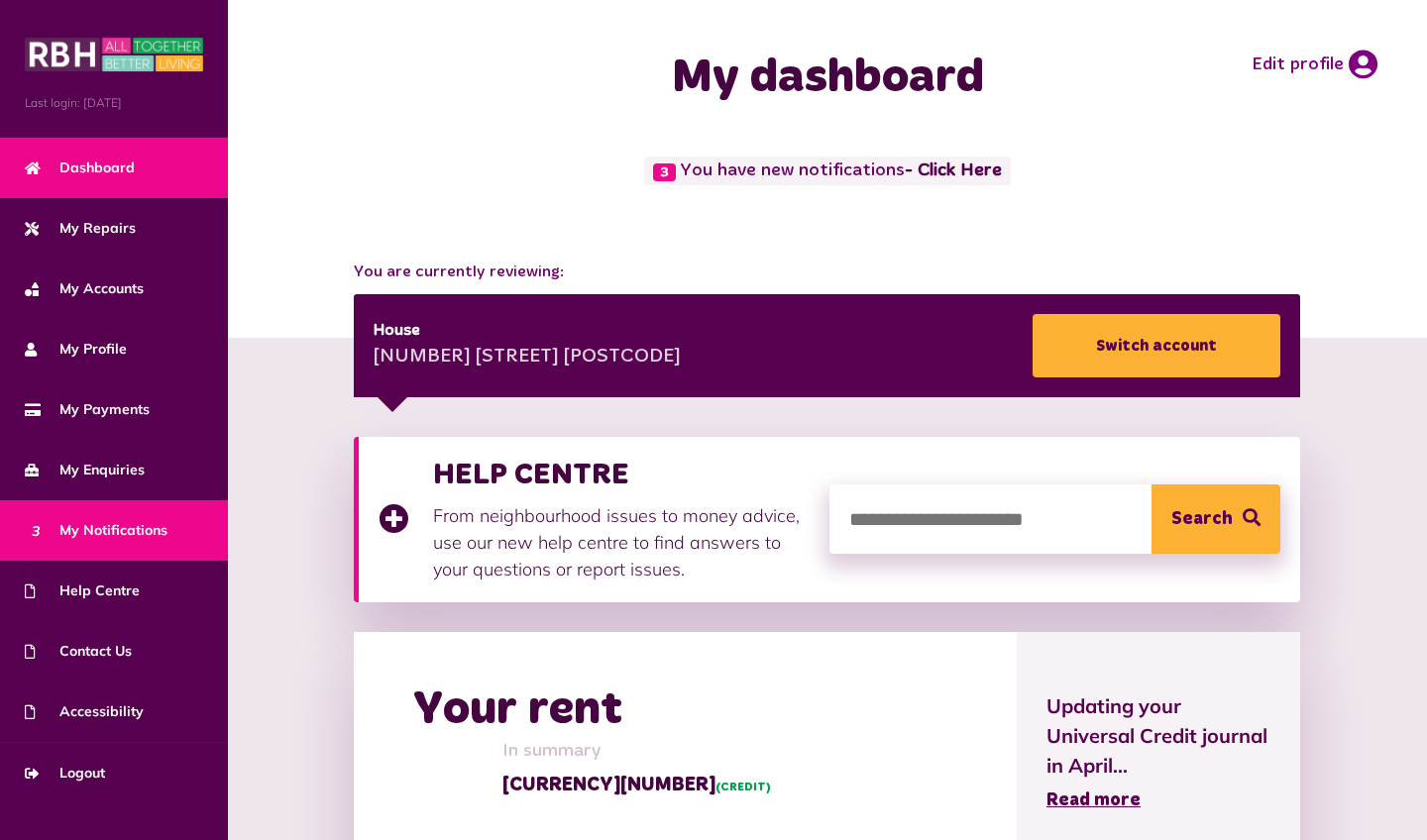 click on "3  My Notifications" at bounding box center (96, 530) 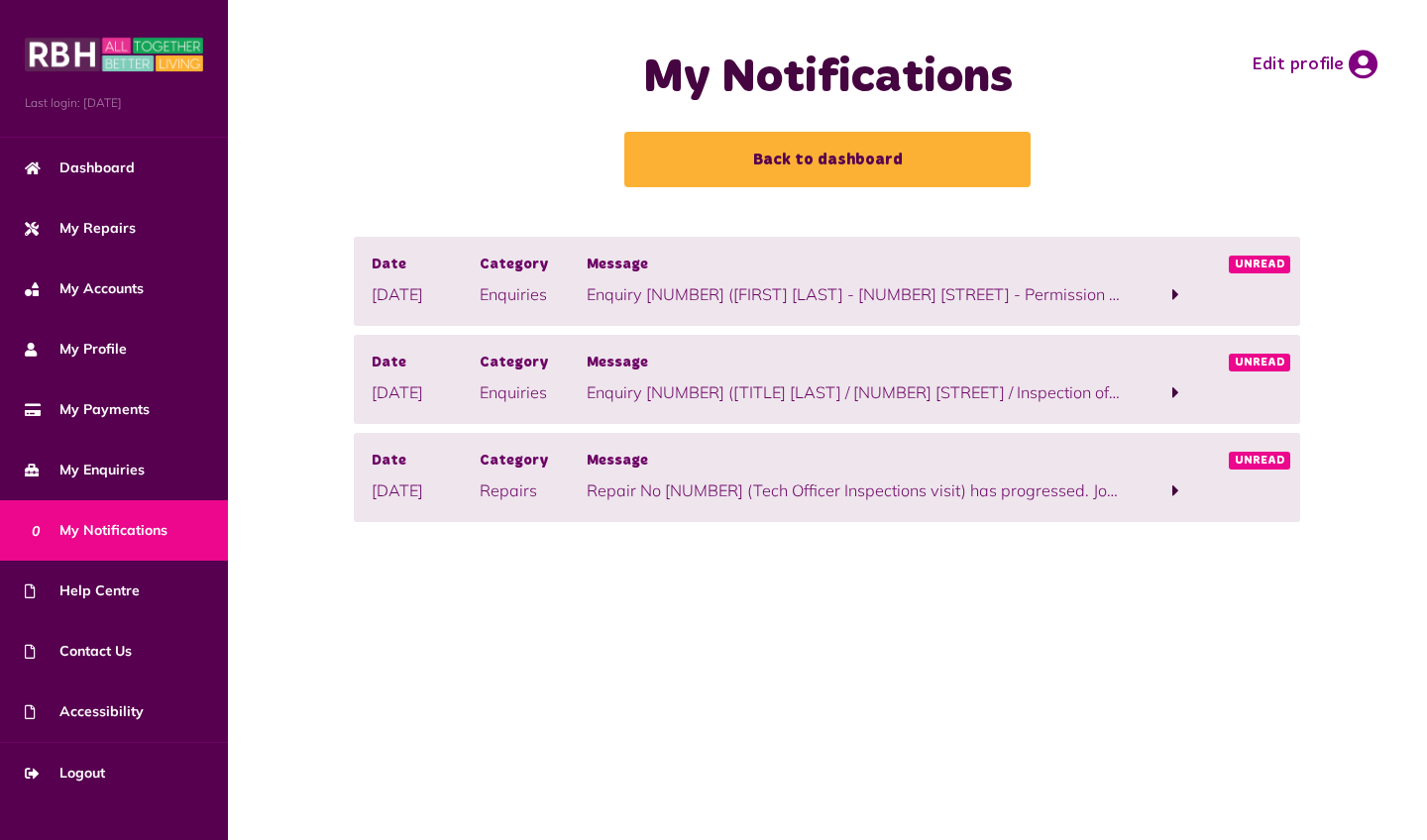 scroll, scrollTop: 0, scrollLeft: 0, axis: both 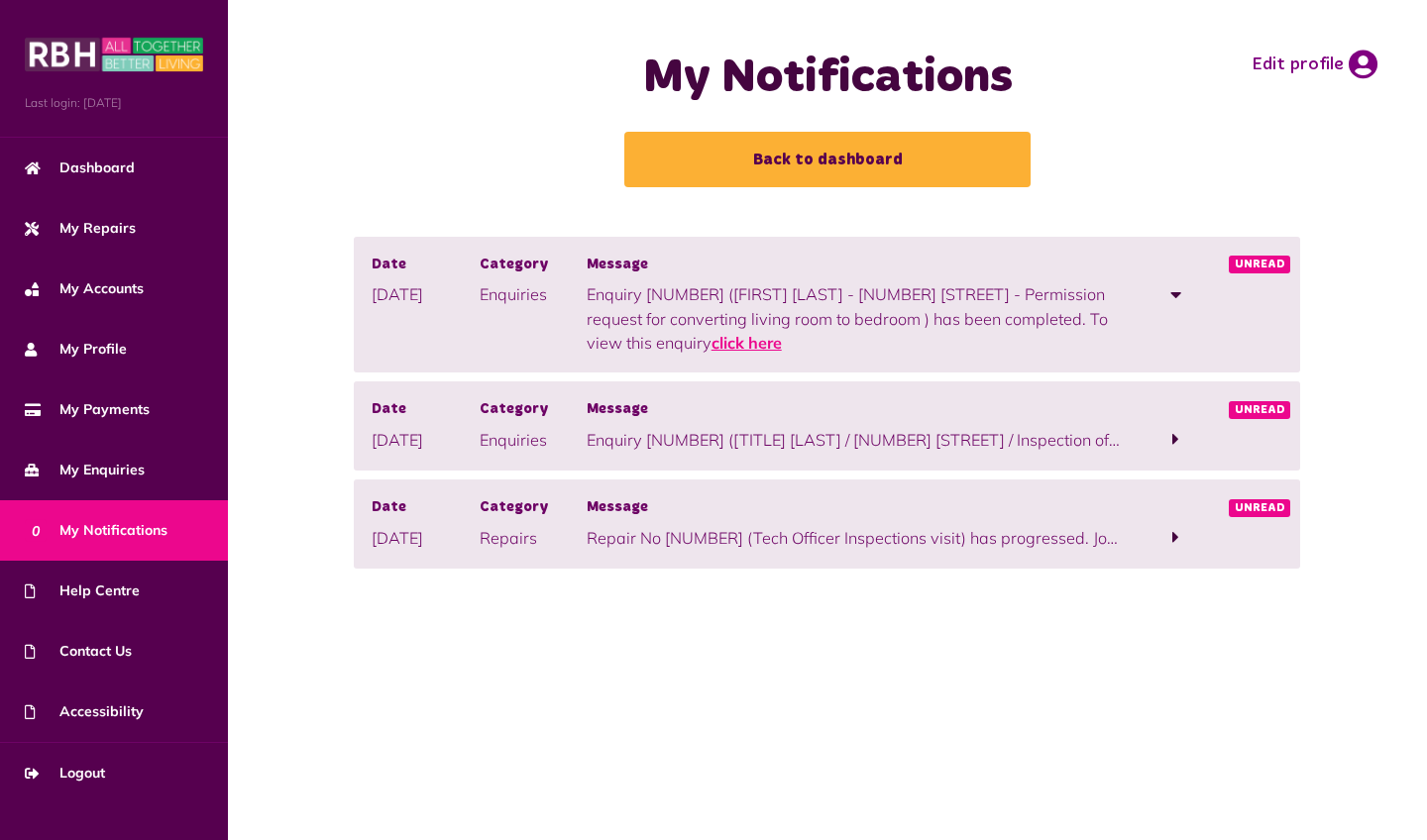 click on "click here" at bounding box center [746, 343] 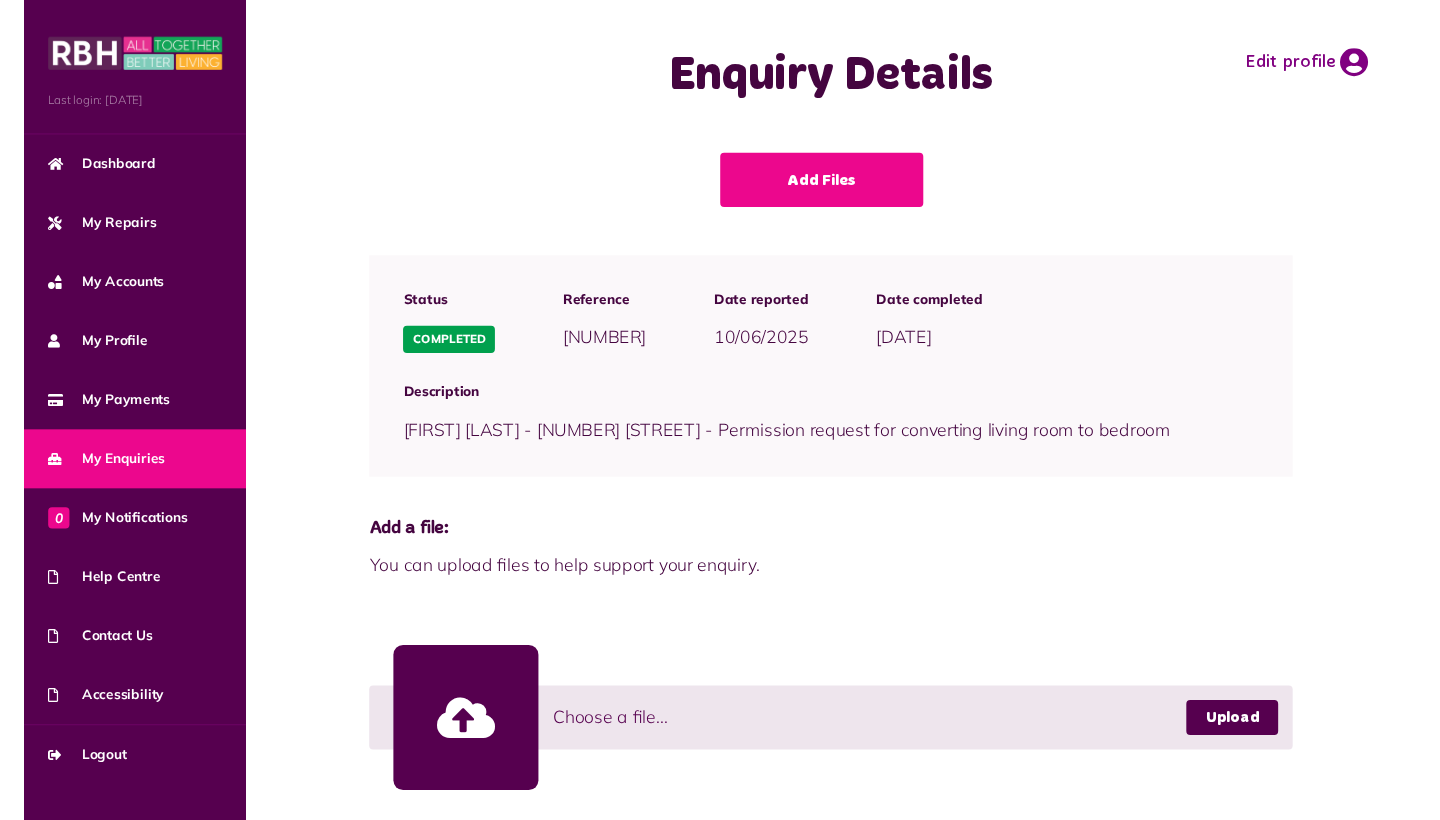 scroll, scrollTop: 0, scrollLeft: 0, axis: both 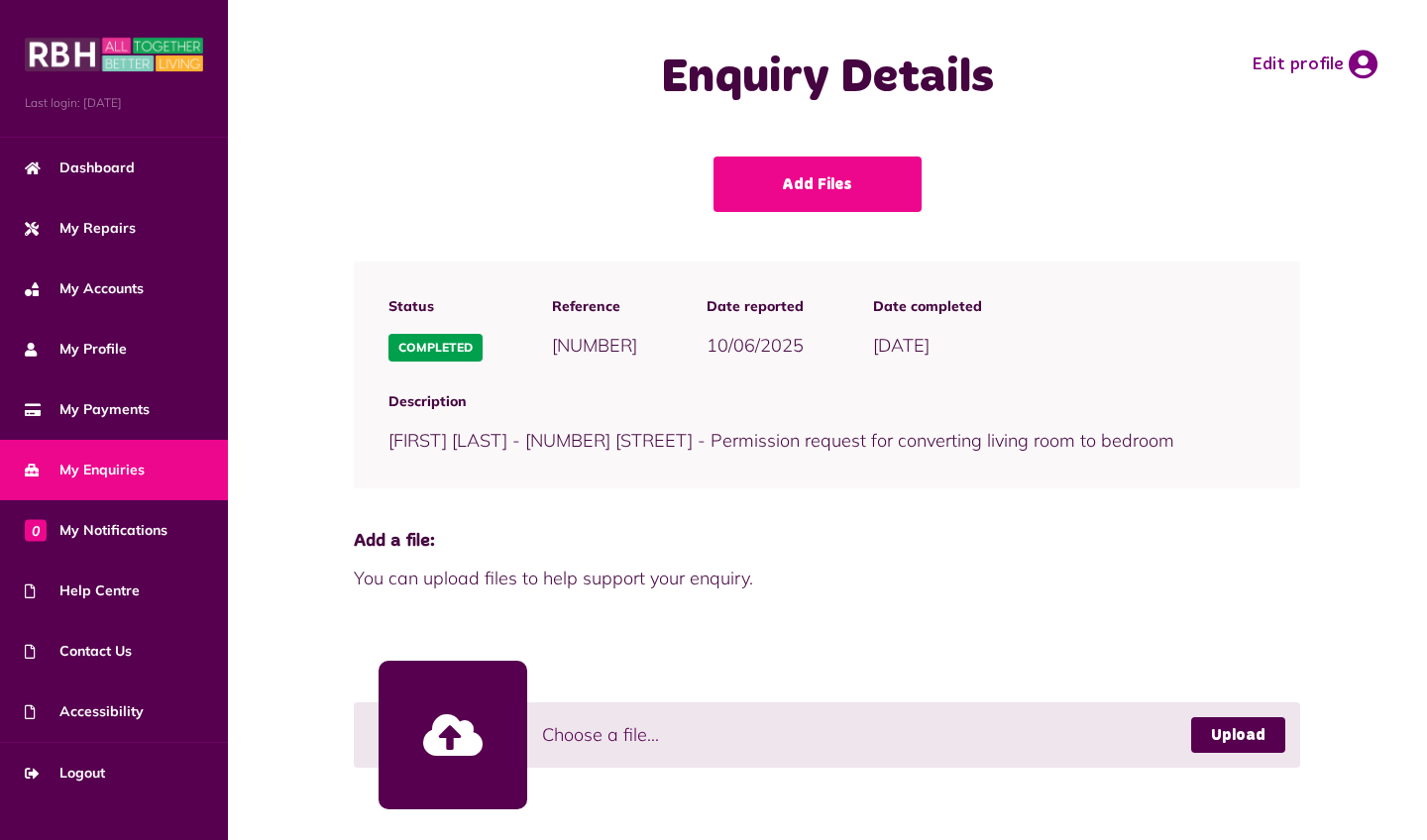click on "Fatih Turut - 114 Egerton Street - Permission request for converting living room to bedroom" at bounding box center [781, 440] 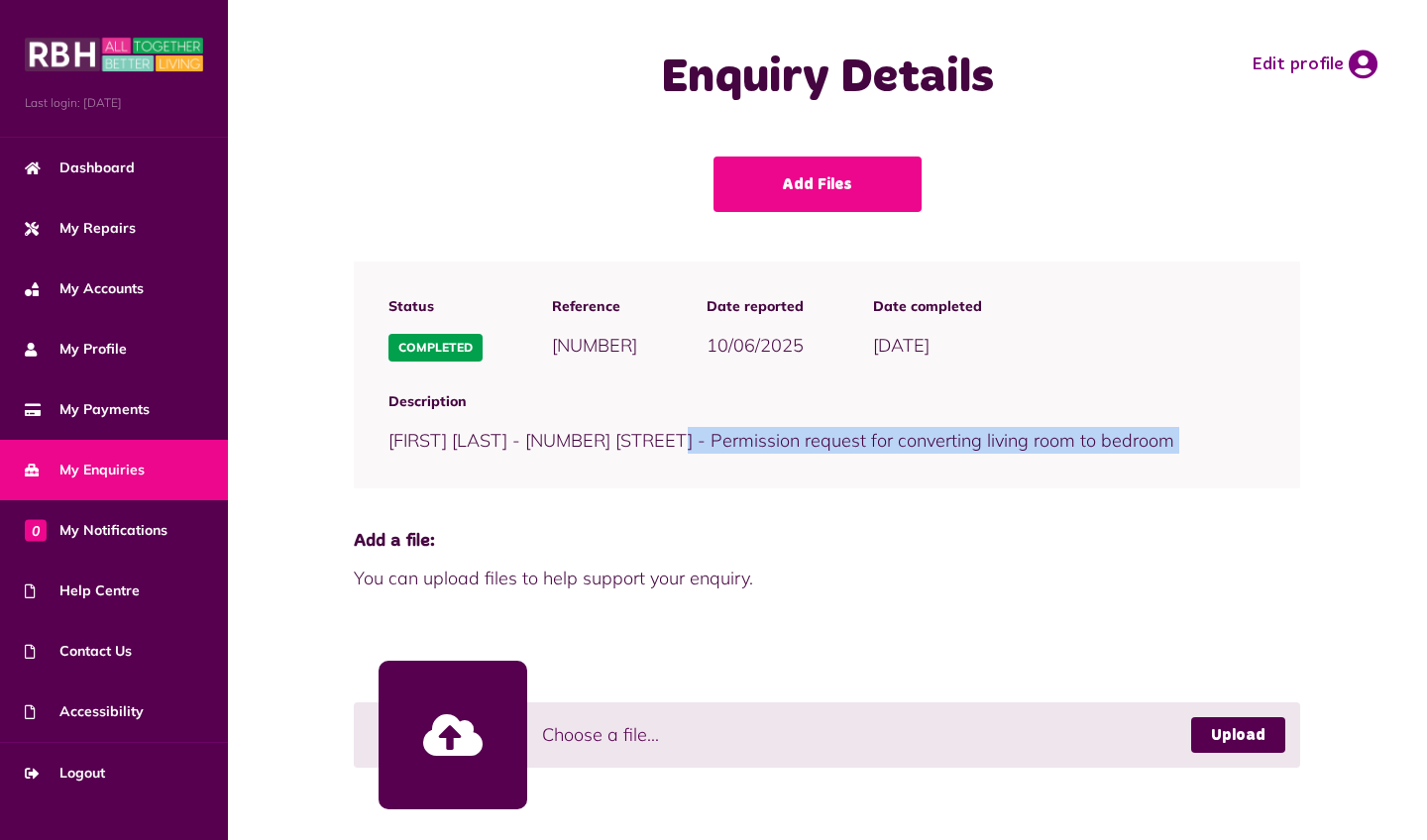 click on "Fatih Turut - 114 Egerton Street - Permission request for converting living room to bedroom" at bounding box center (781, 440) 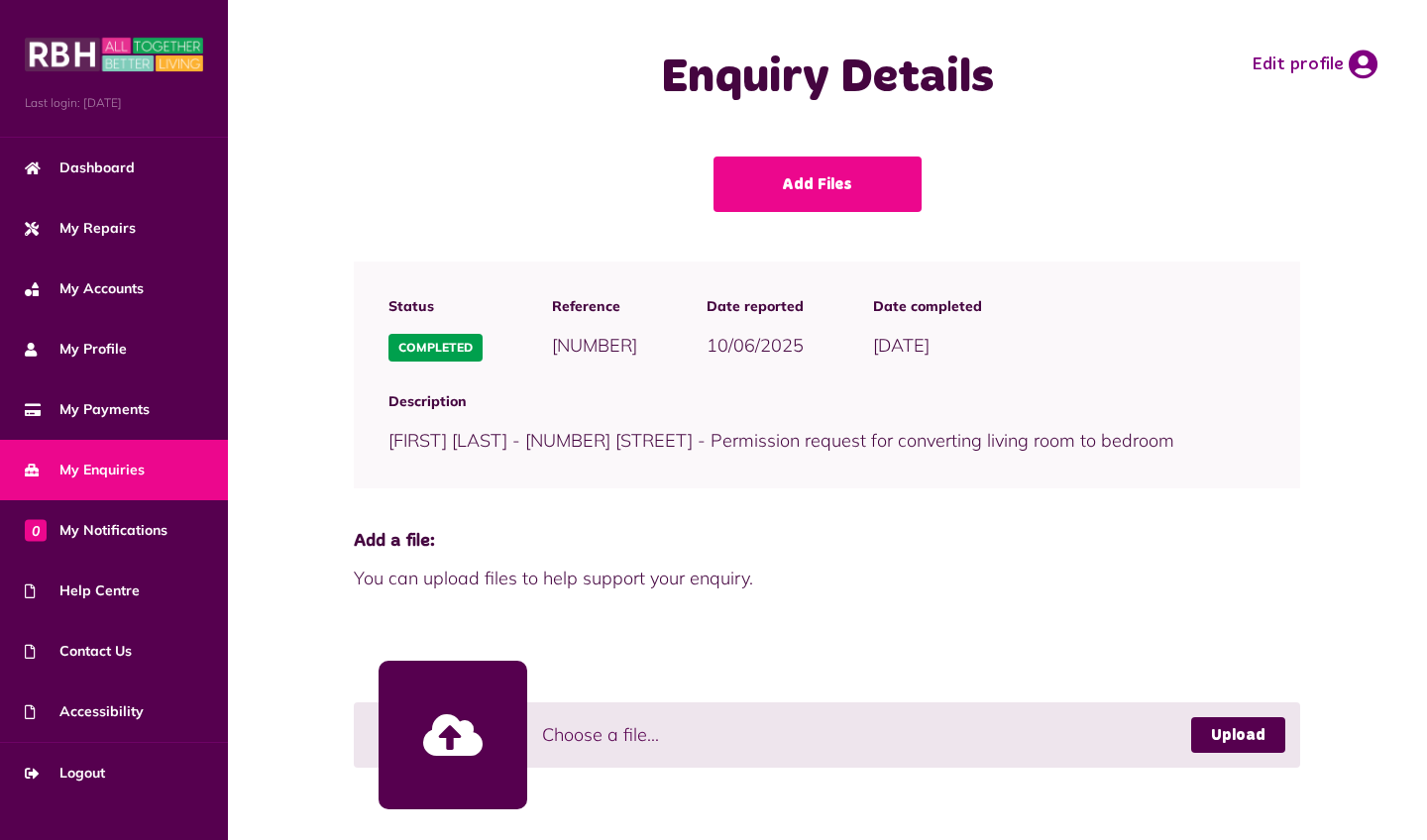 drag, startPoint x: 1123, startPoint y: 439, endPoint x: 668, endPoint y: 443, distance: 455.01758 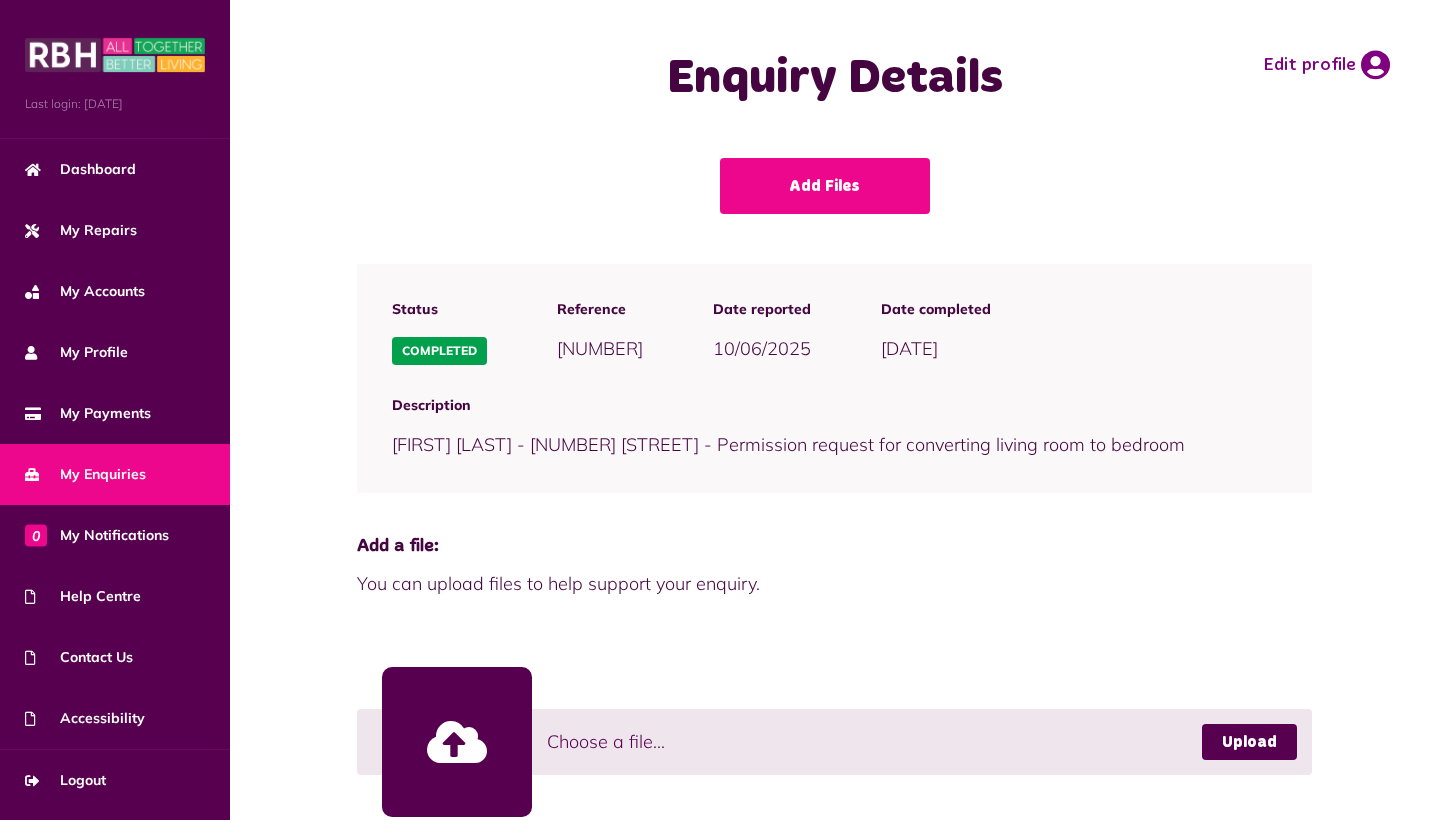 click on "Add Files
Status
Completed
Reference
180486
Date reported" at bounding box center [834, 703] 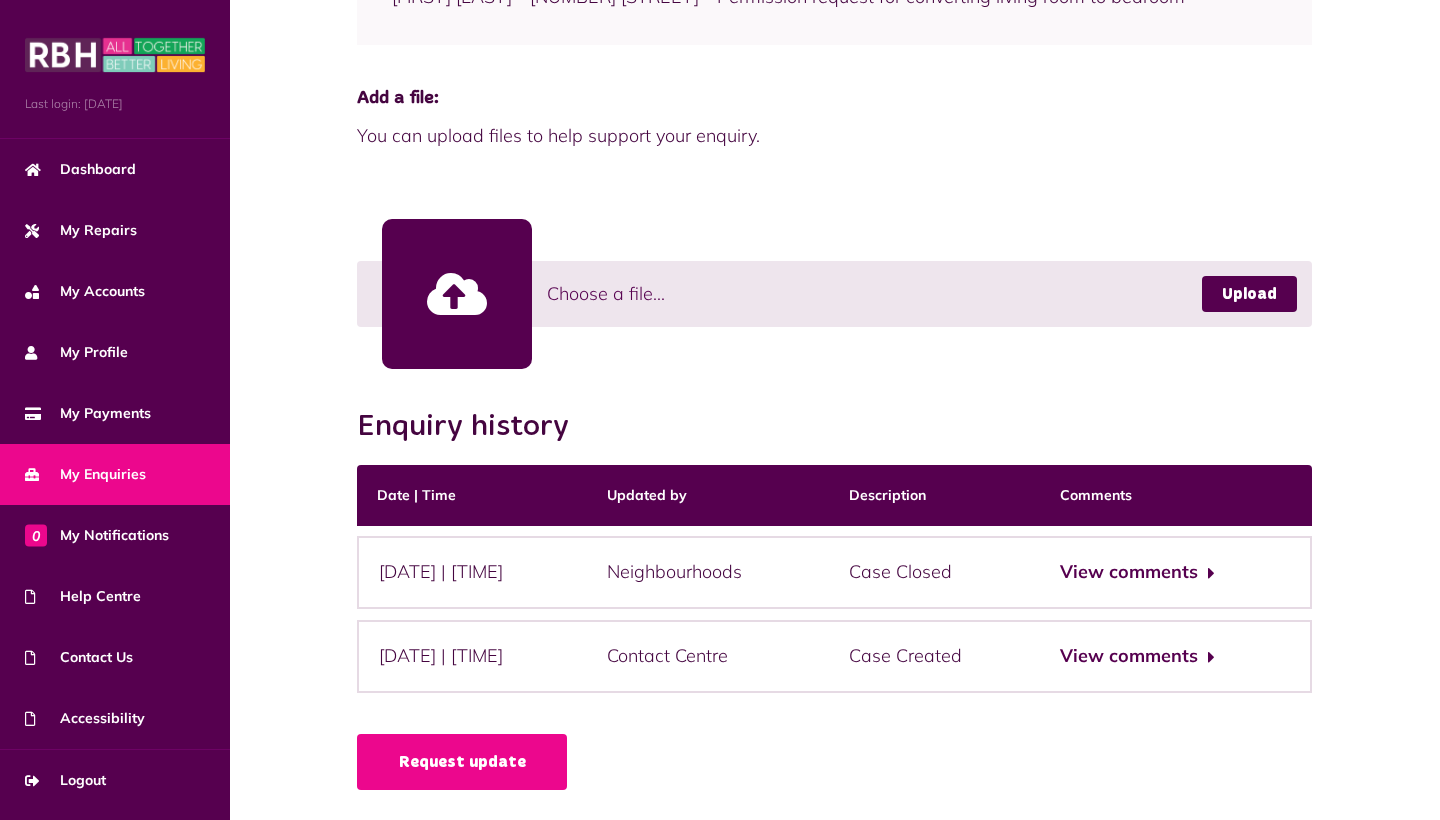 scroll, scrollTop: 447, scrollLeft: 0, axis: vertical 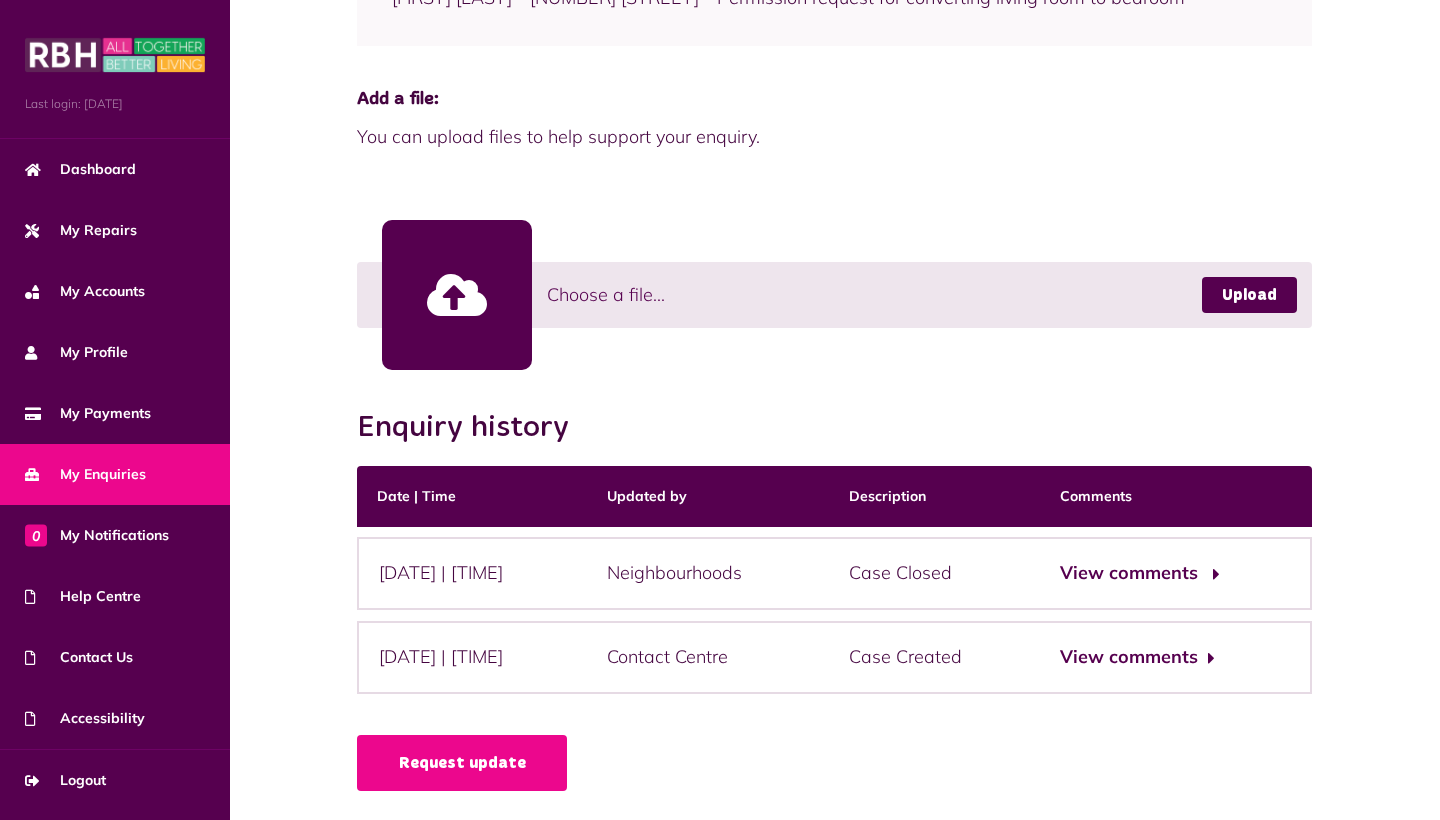 click on "View comments" at bounding box center (1137, 573) 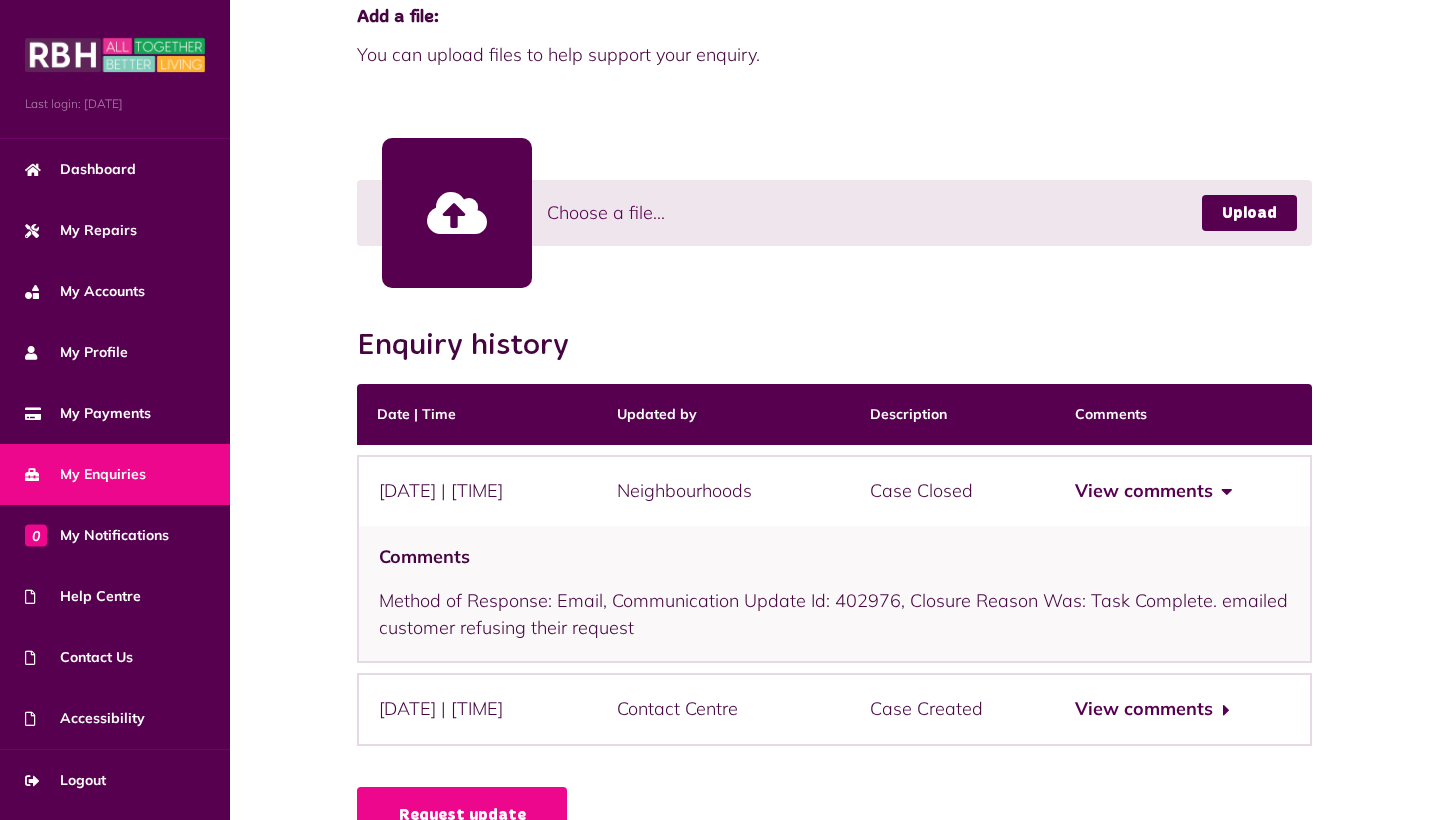 scroll, scrollTop: 530, scrollLeft: 0, axis: vertical 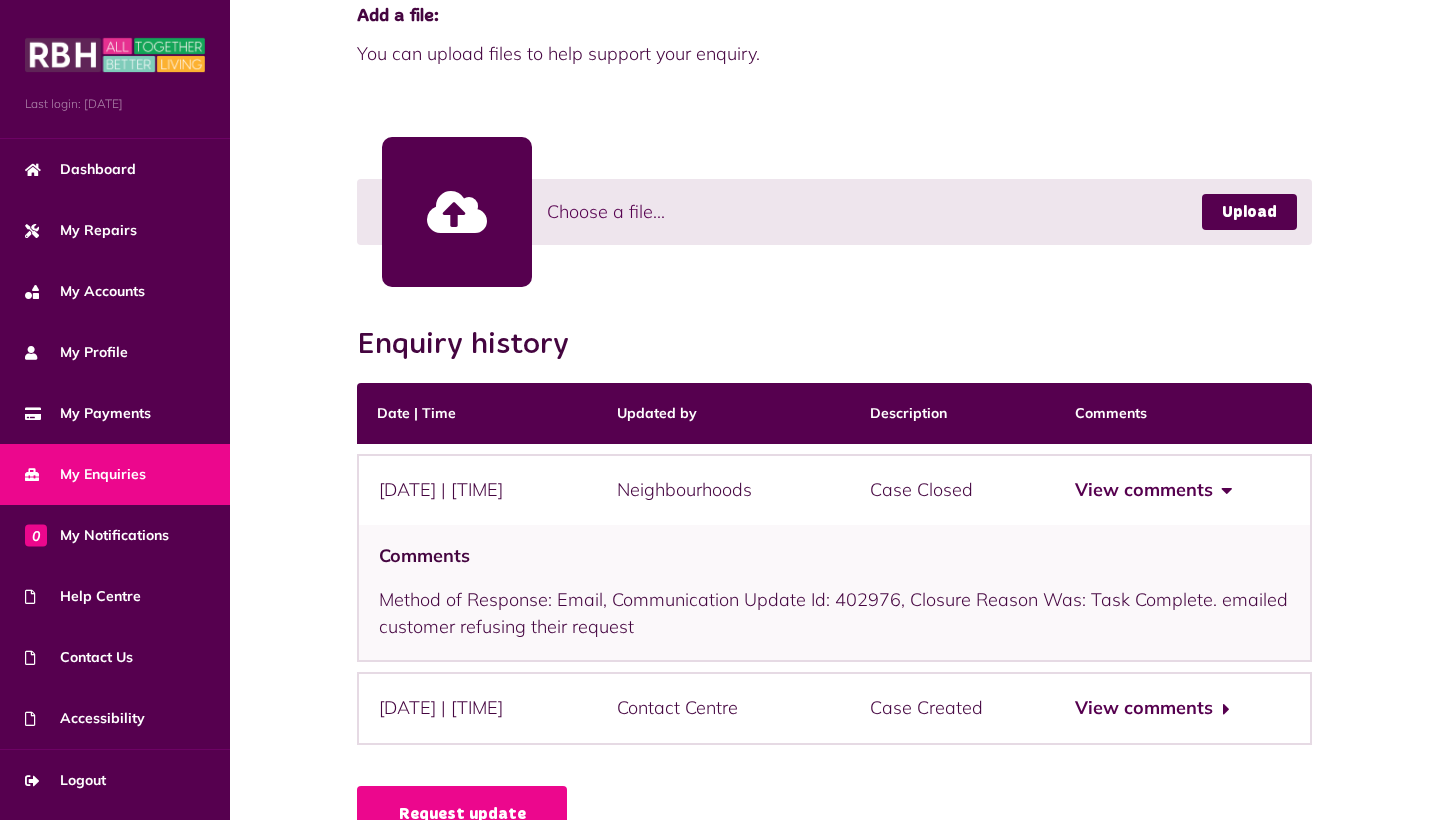 drag, startPoint x: 1086, startPoint y: 597, endPoint x: 1086, endPoint y: 623, distance: 26 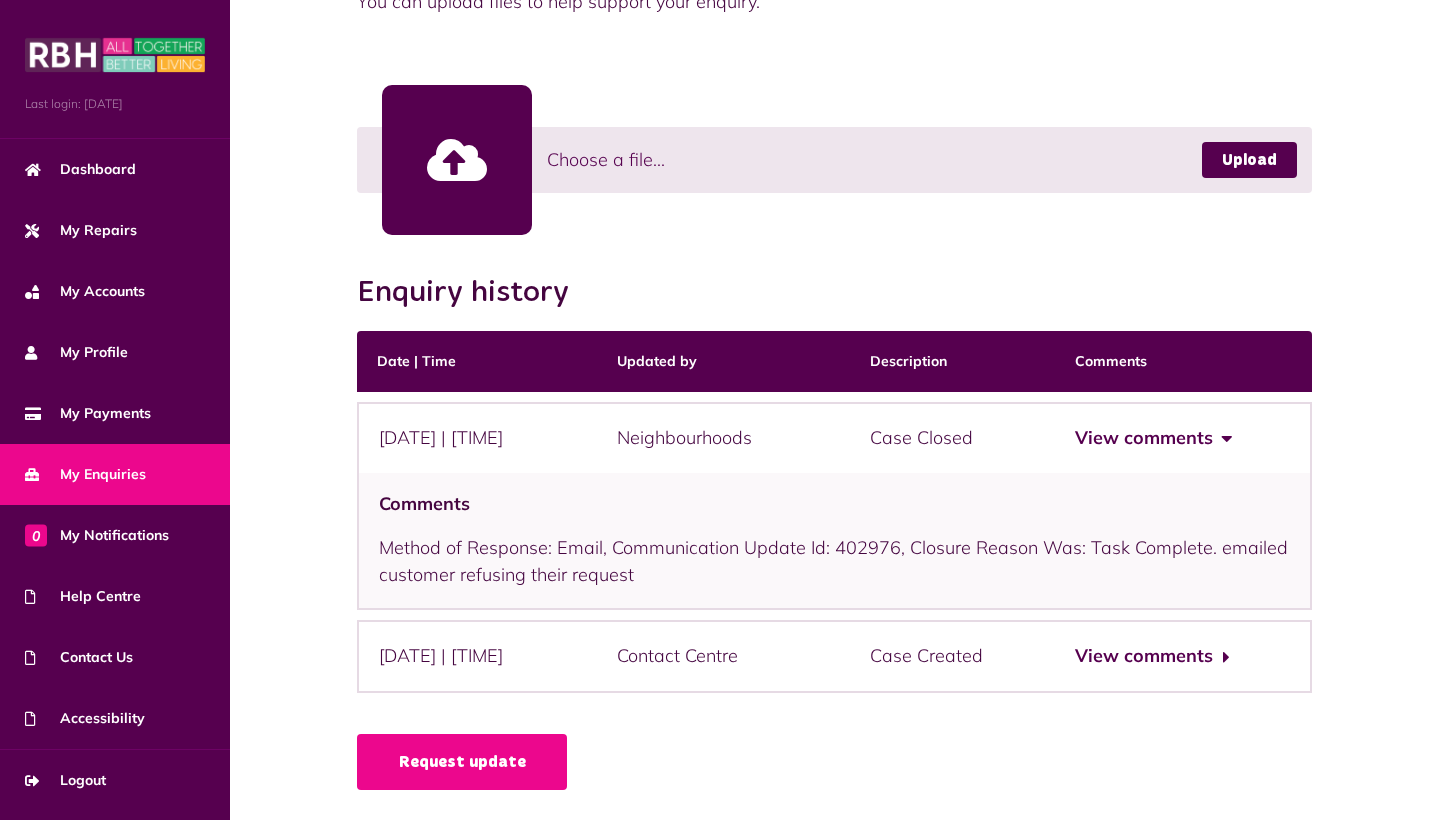 scroll, scrollTop: 581, scrollLeft: 0, axis: vertical 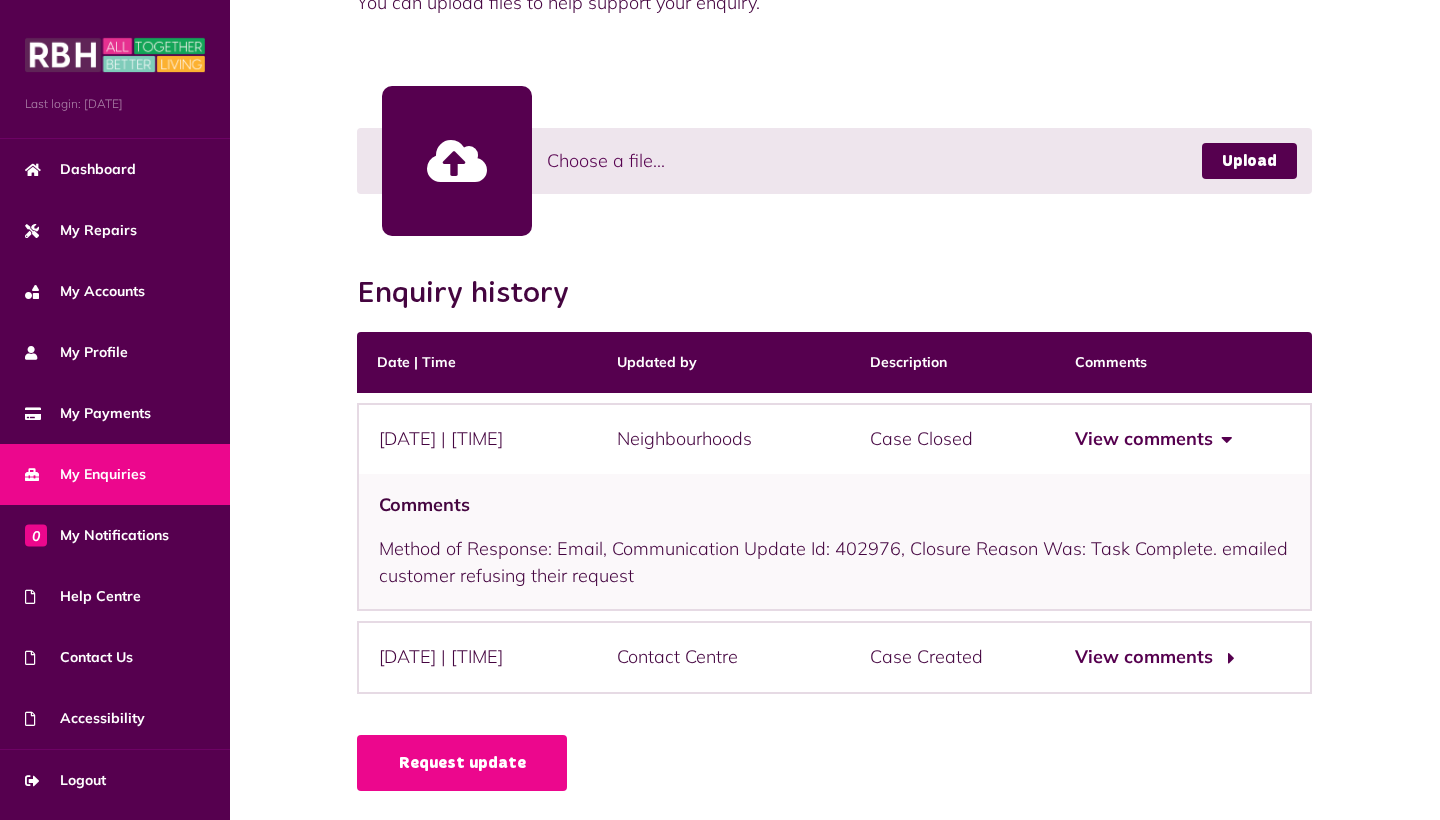 click on "View comments" at bounding box center [1152, 439] 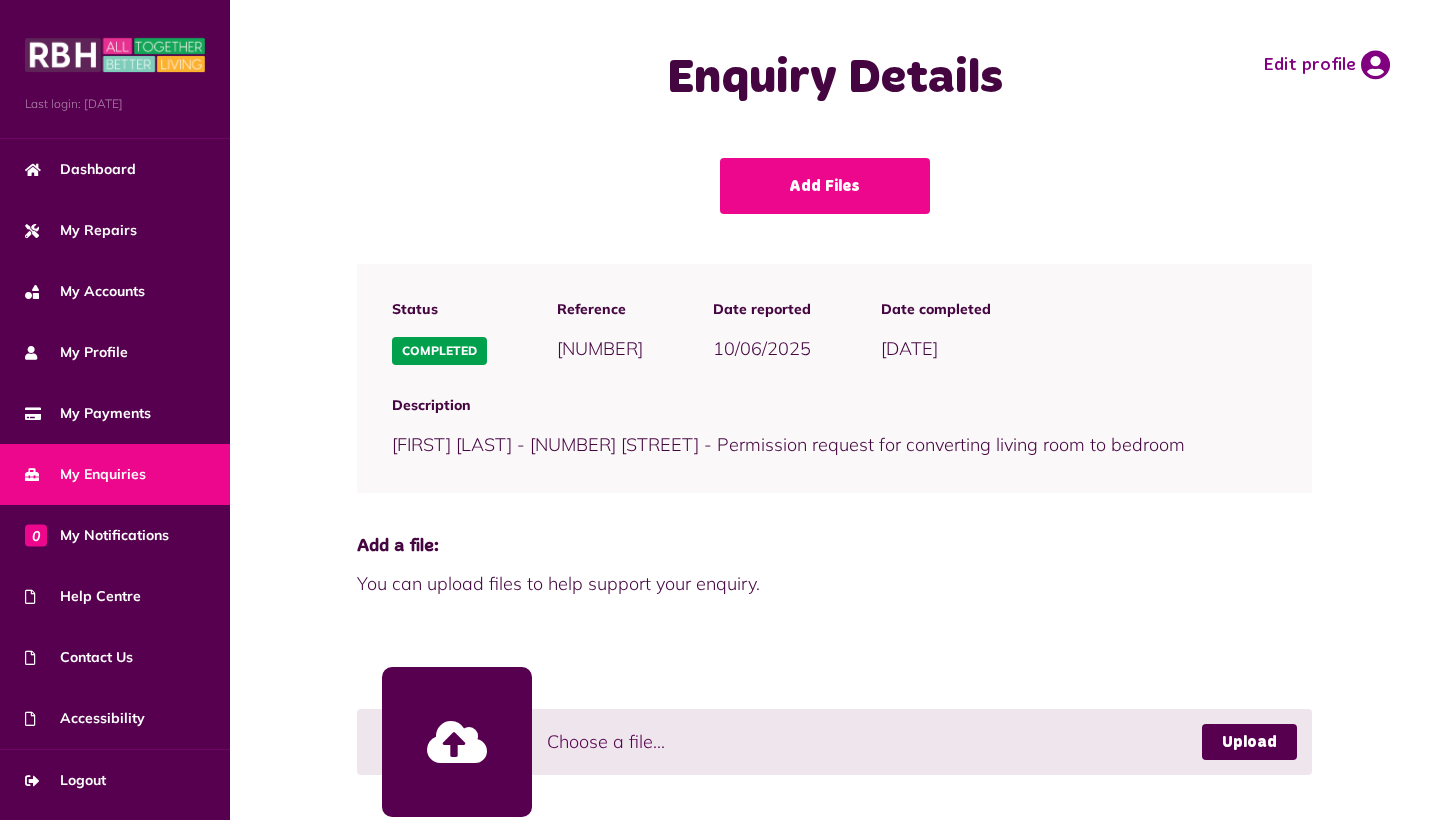 scroll, scrollTop: 0, scrollLeft: 0, axis: both 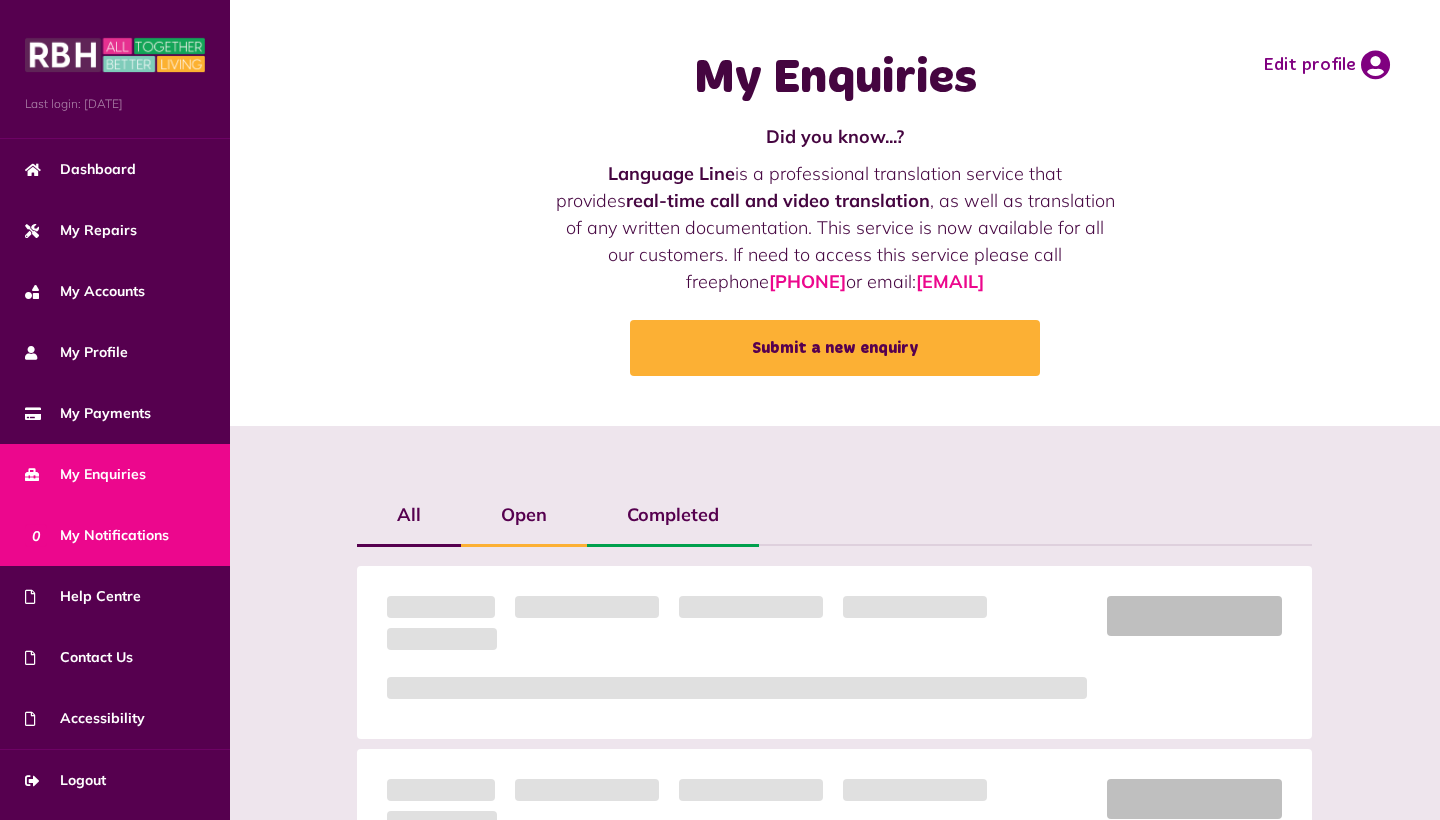 click on "0  My Notifications" at bounding box center [97, 535] 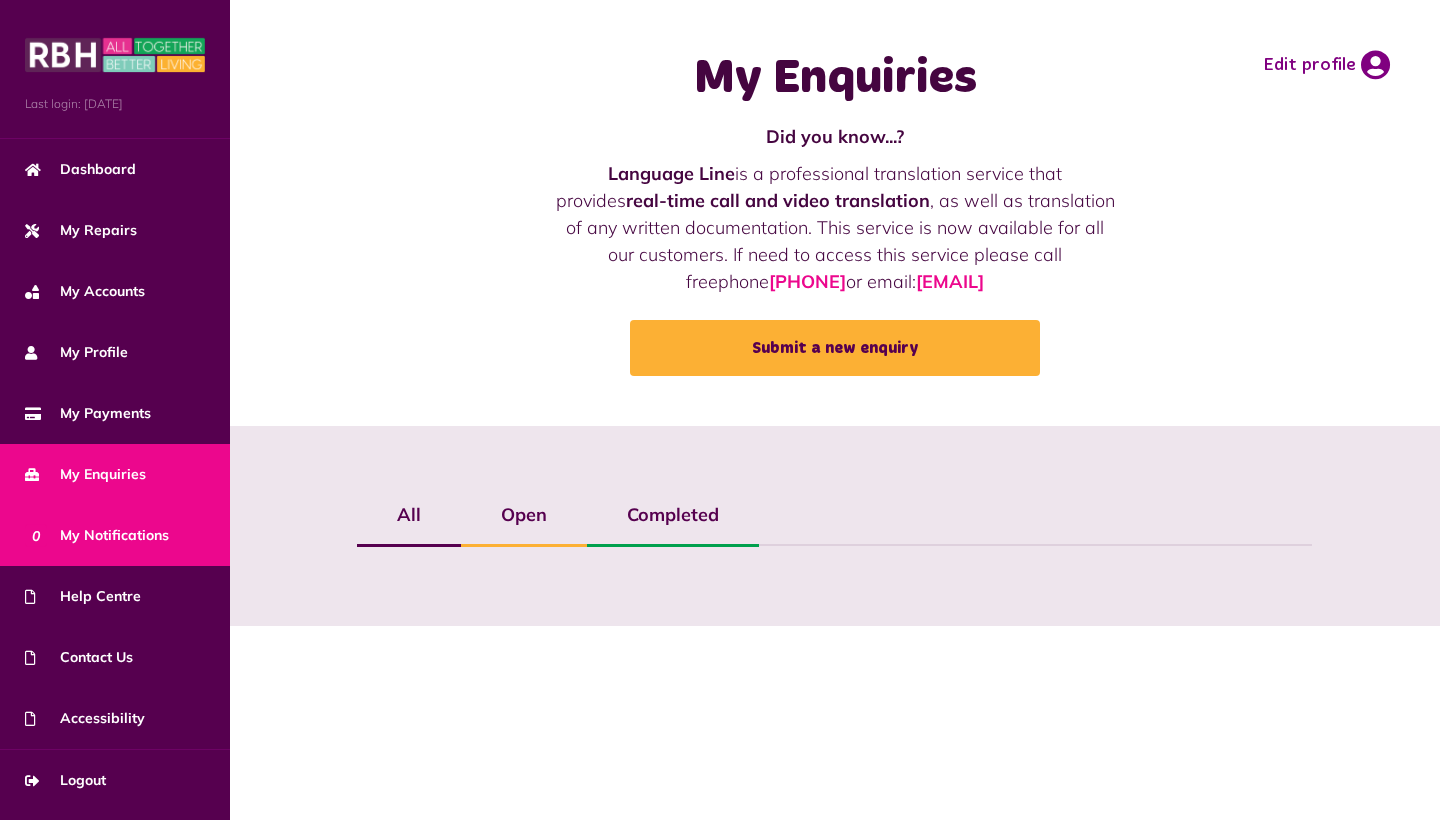 click on "0  My Notifications" at bounding box center [97, 535] 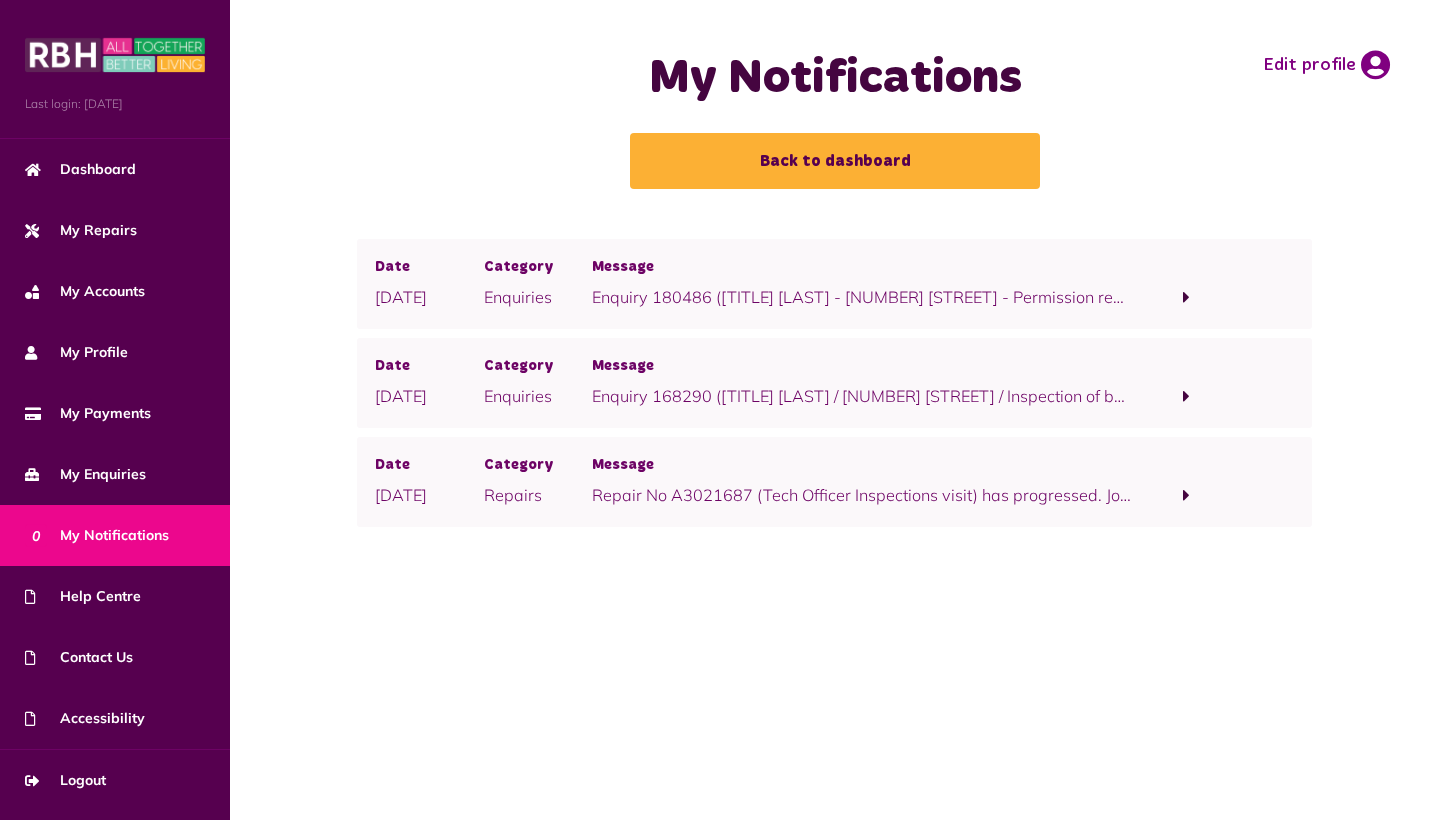 scroll, scrollTop: 0, scrollLeft: 0, axis: both 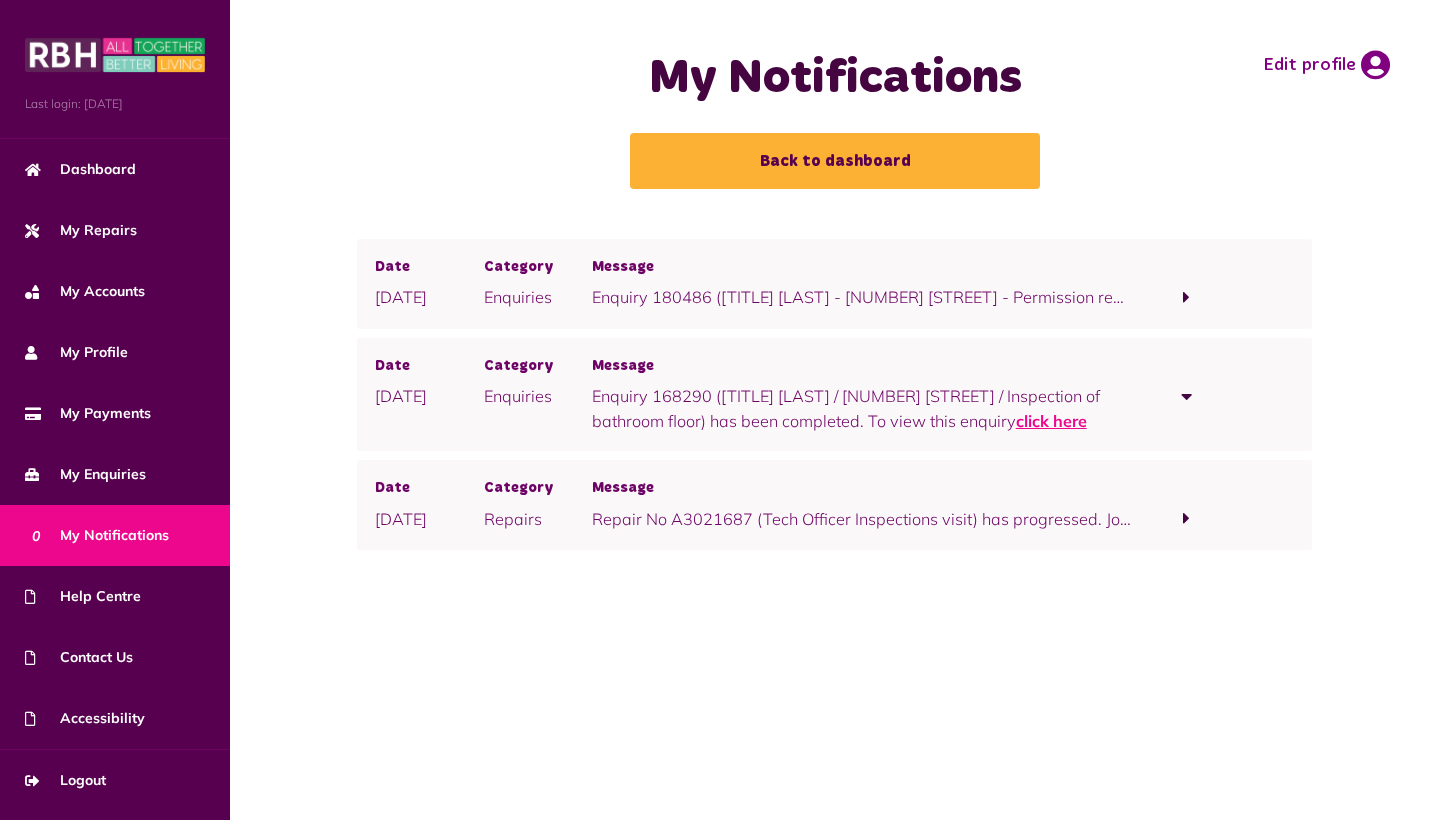 click on "click here" at bounding box center (1051, 421) 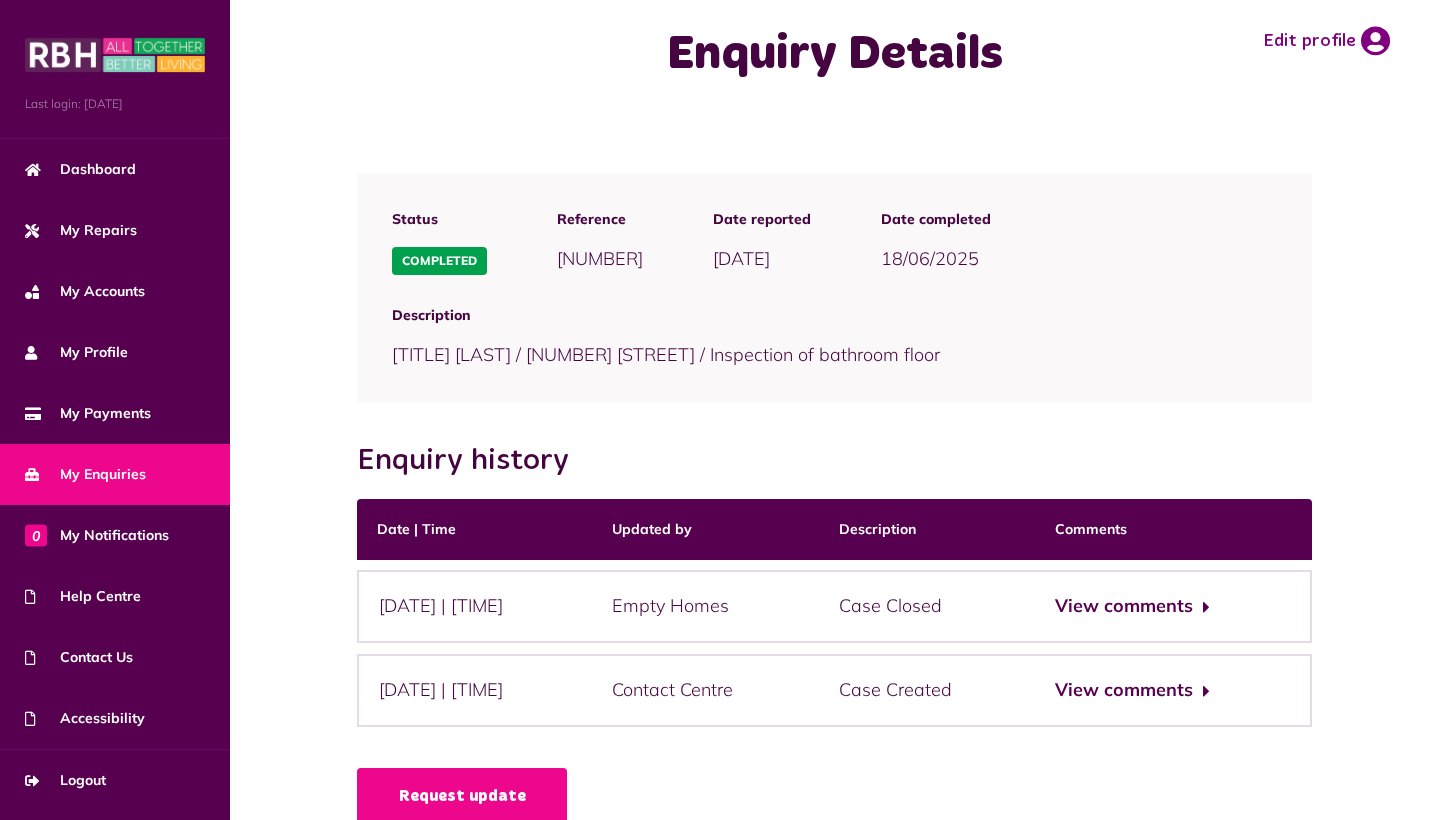 scroll, scrollTop: 43, scrollLeft: 0, axis: vertical 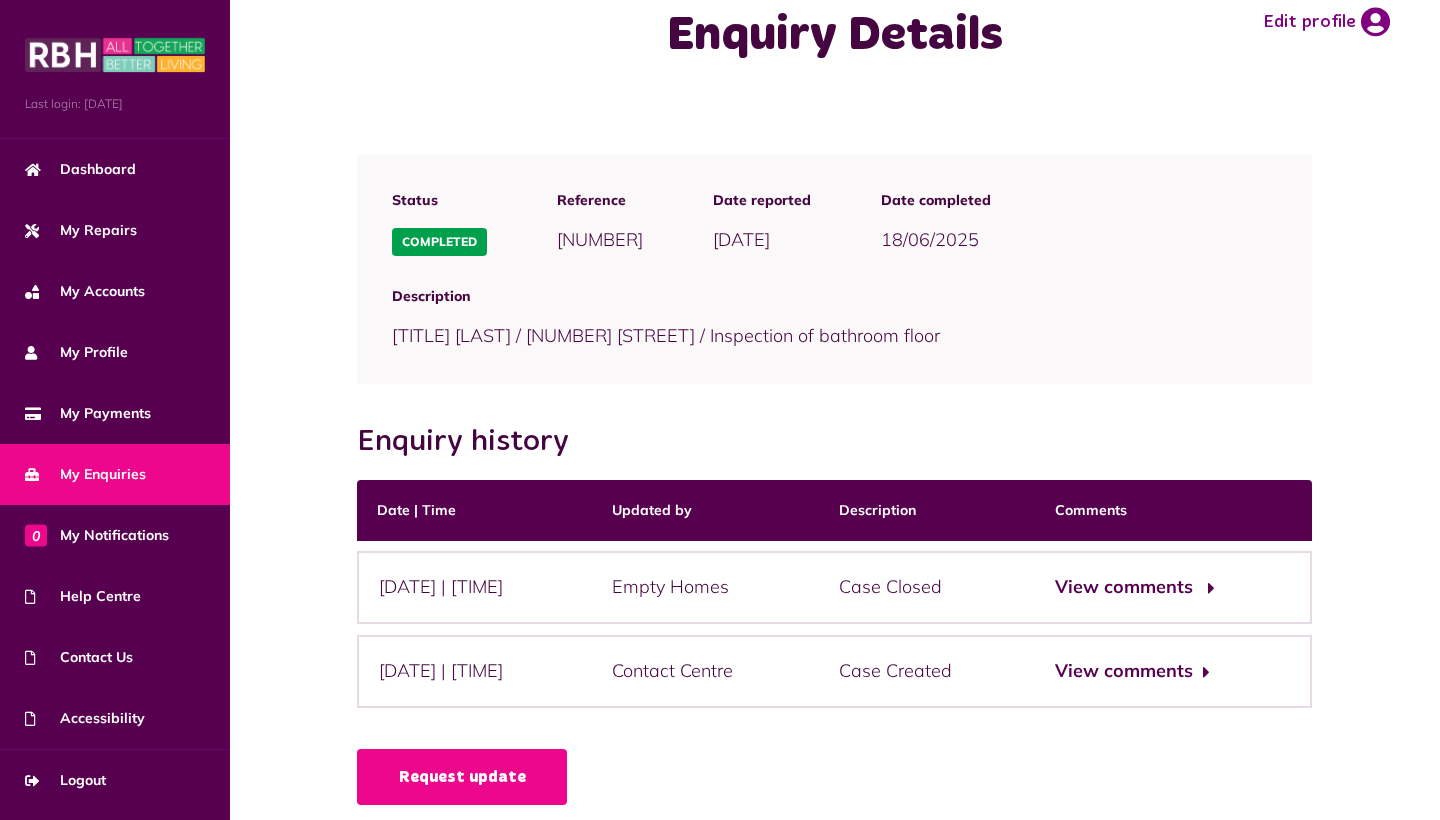 click on "View comments" at bounding box center (1132, 587) 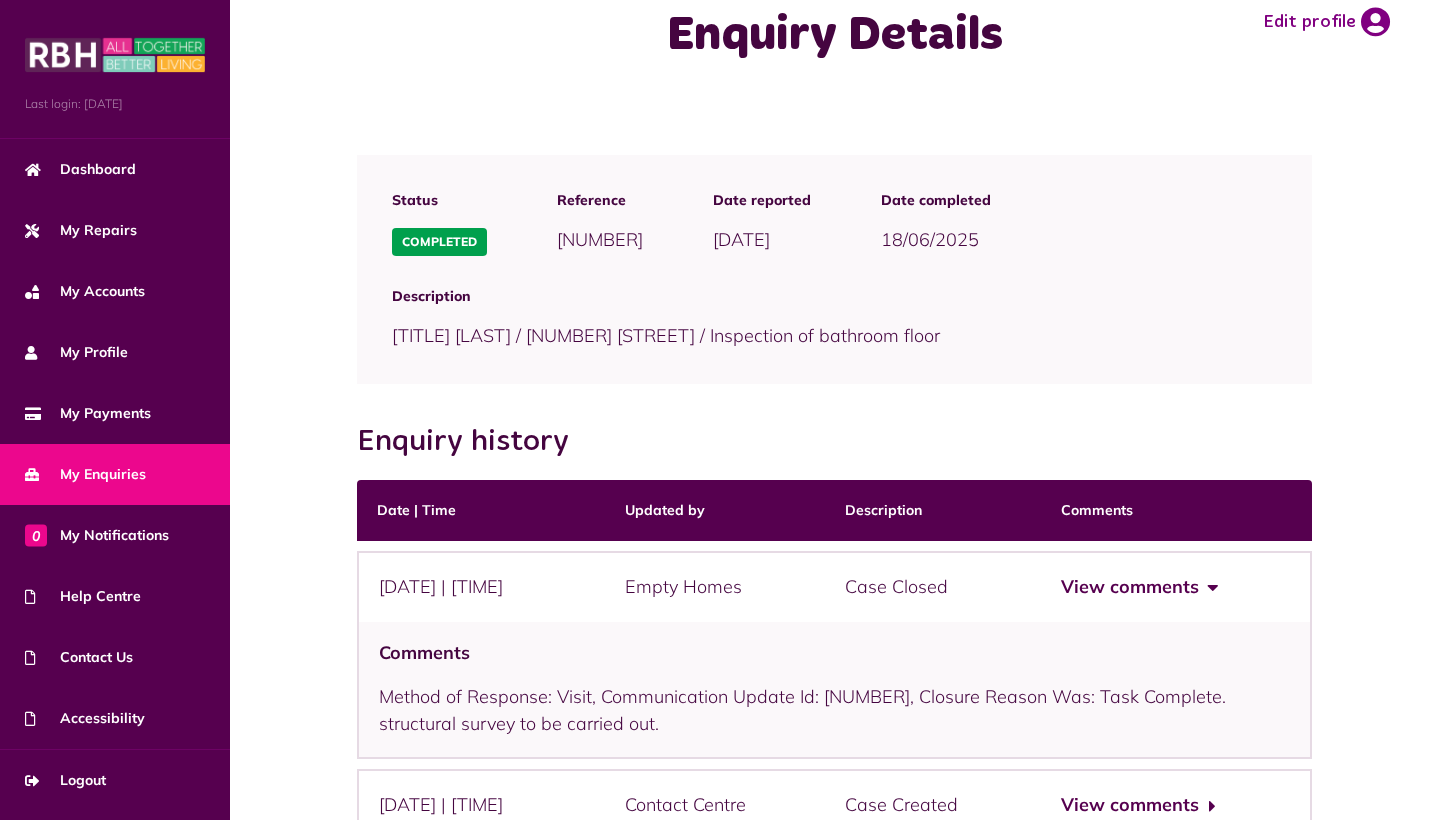 scroll, scrollTop: 80, scrollLeft: 0, axis: vertical 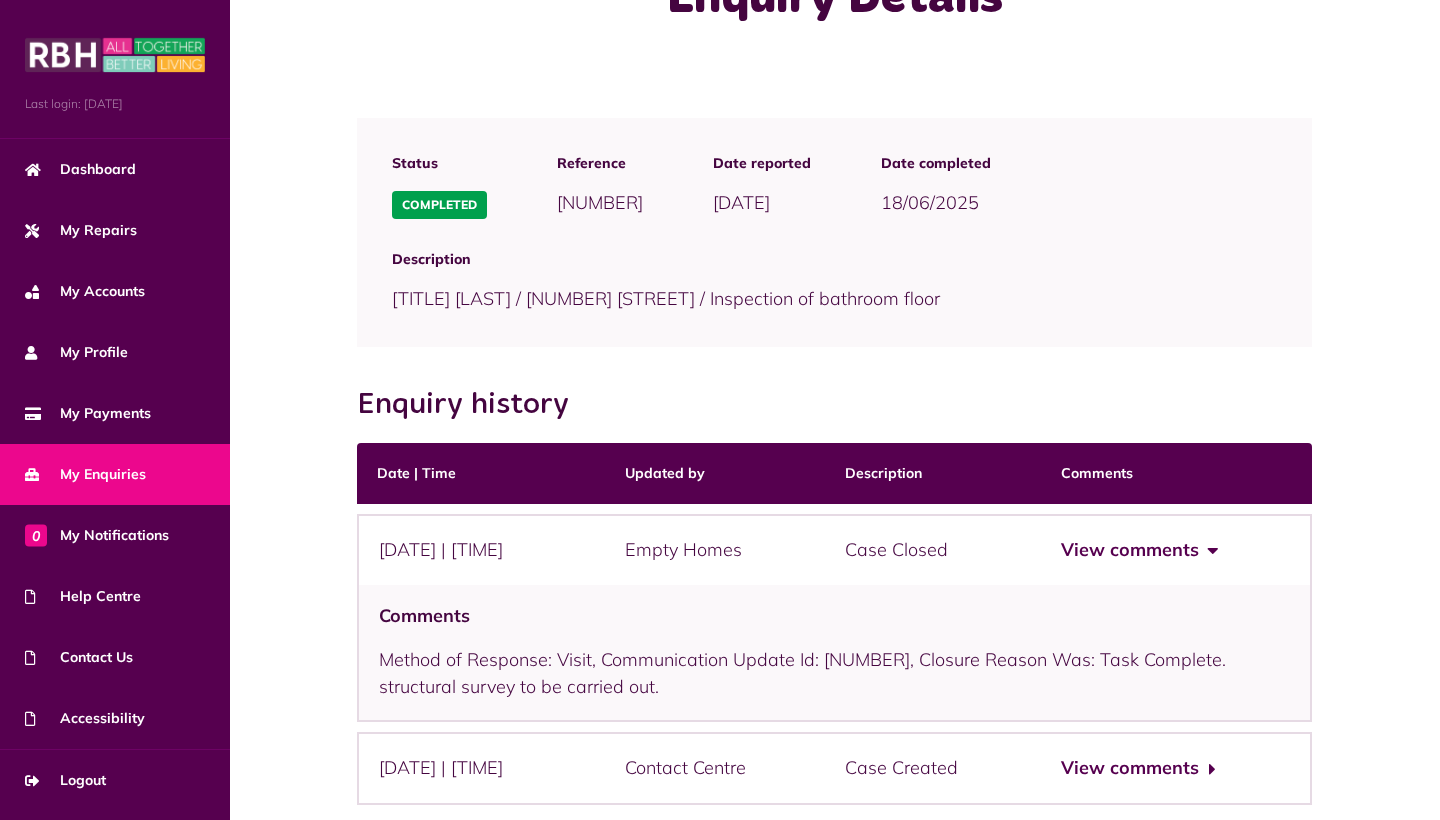 drag, startPoint x: 1203, startPoint y: 658, endPoint x: 1205, endPoint y: 691, distance: 33.06055 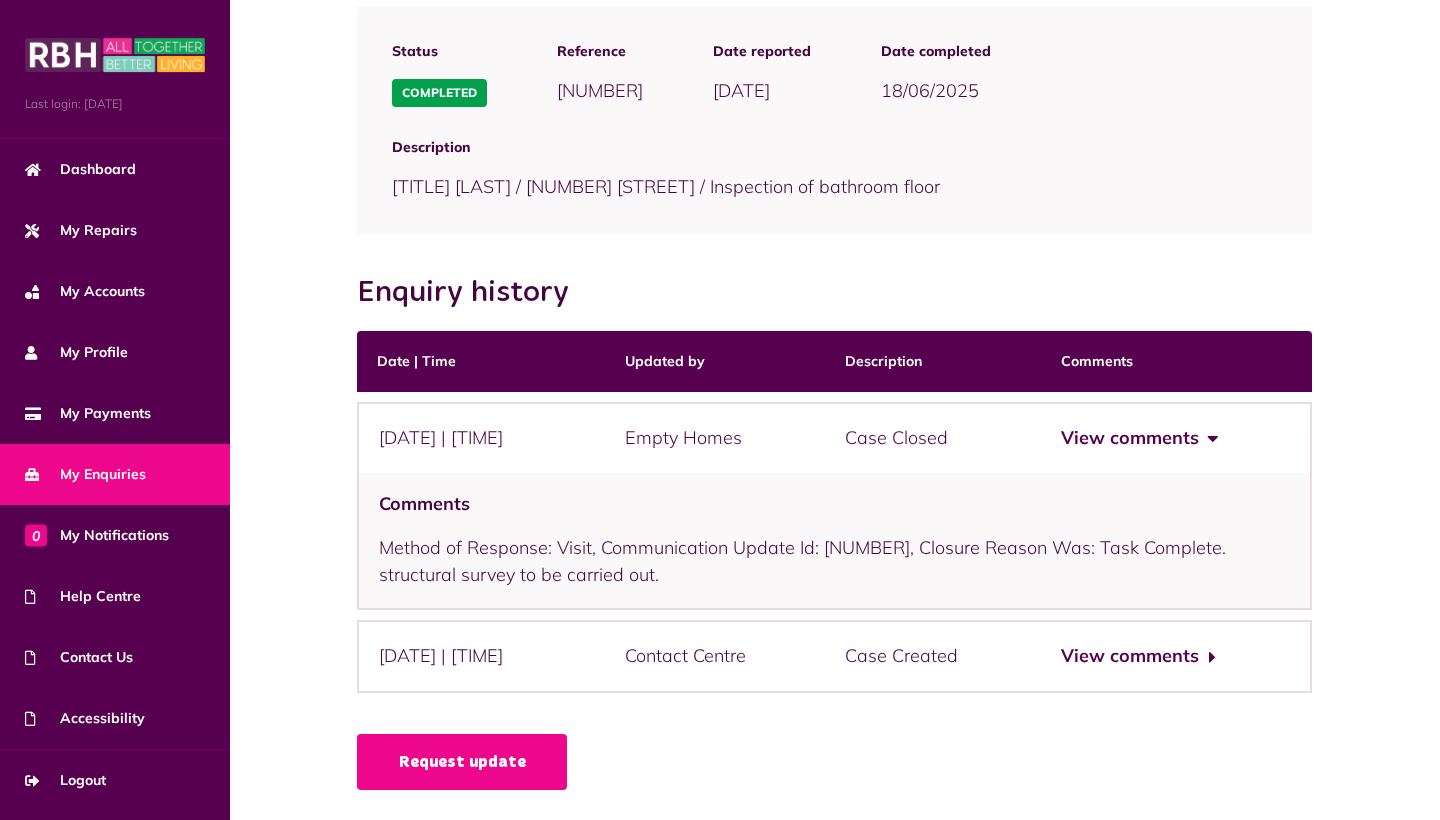 scroll, scrollTop: 191, scrollLeft: 0, axis: vertical 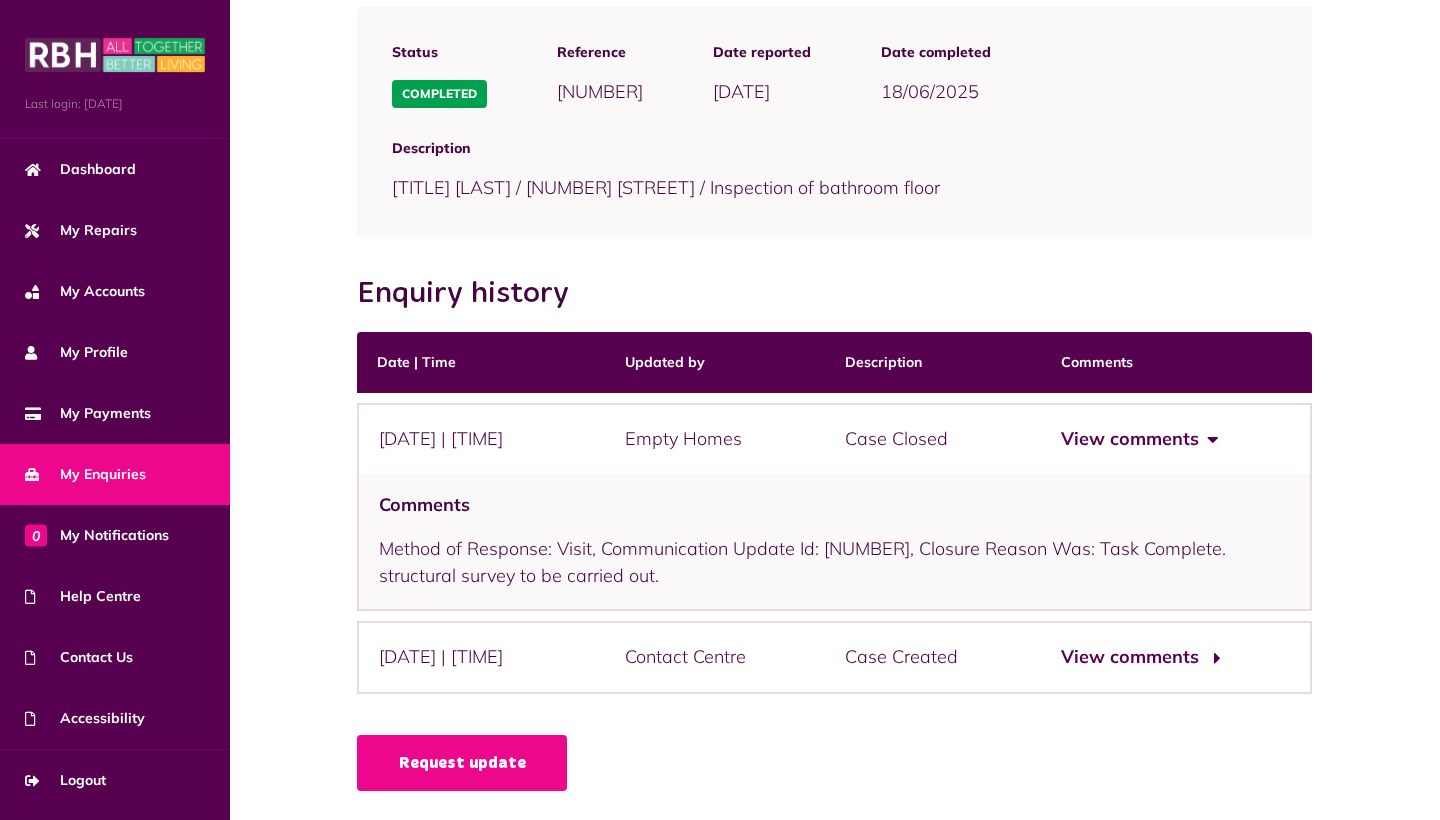 click on "View comments" at bounding box center (1138, 439) 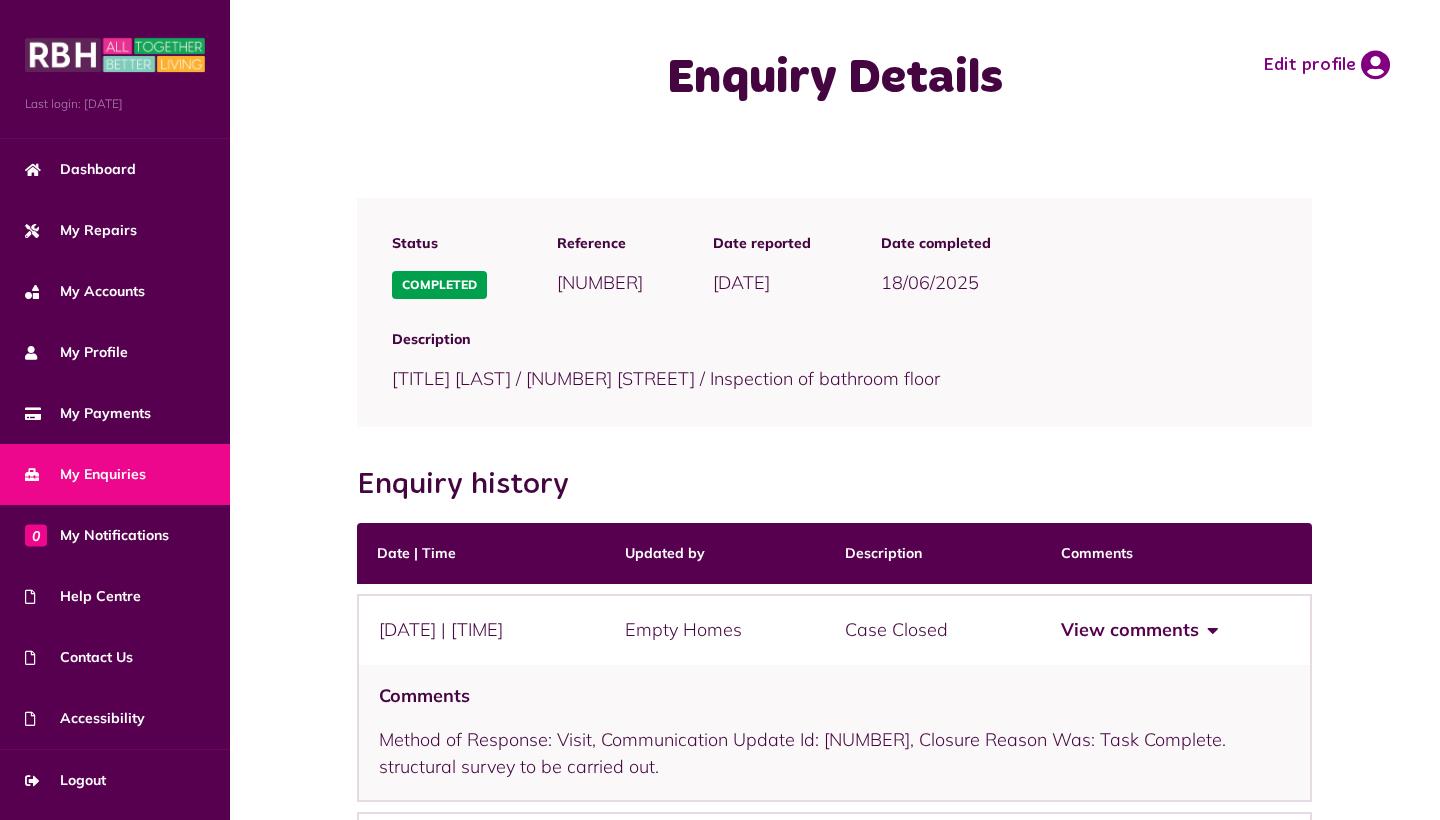 scroll, scrollTop: 0, scrollLeft: 0, axis: both 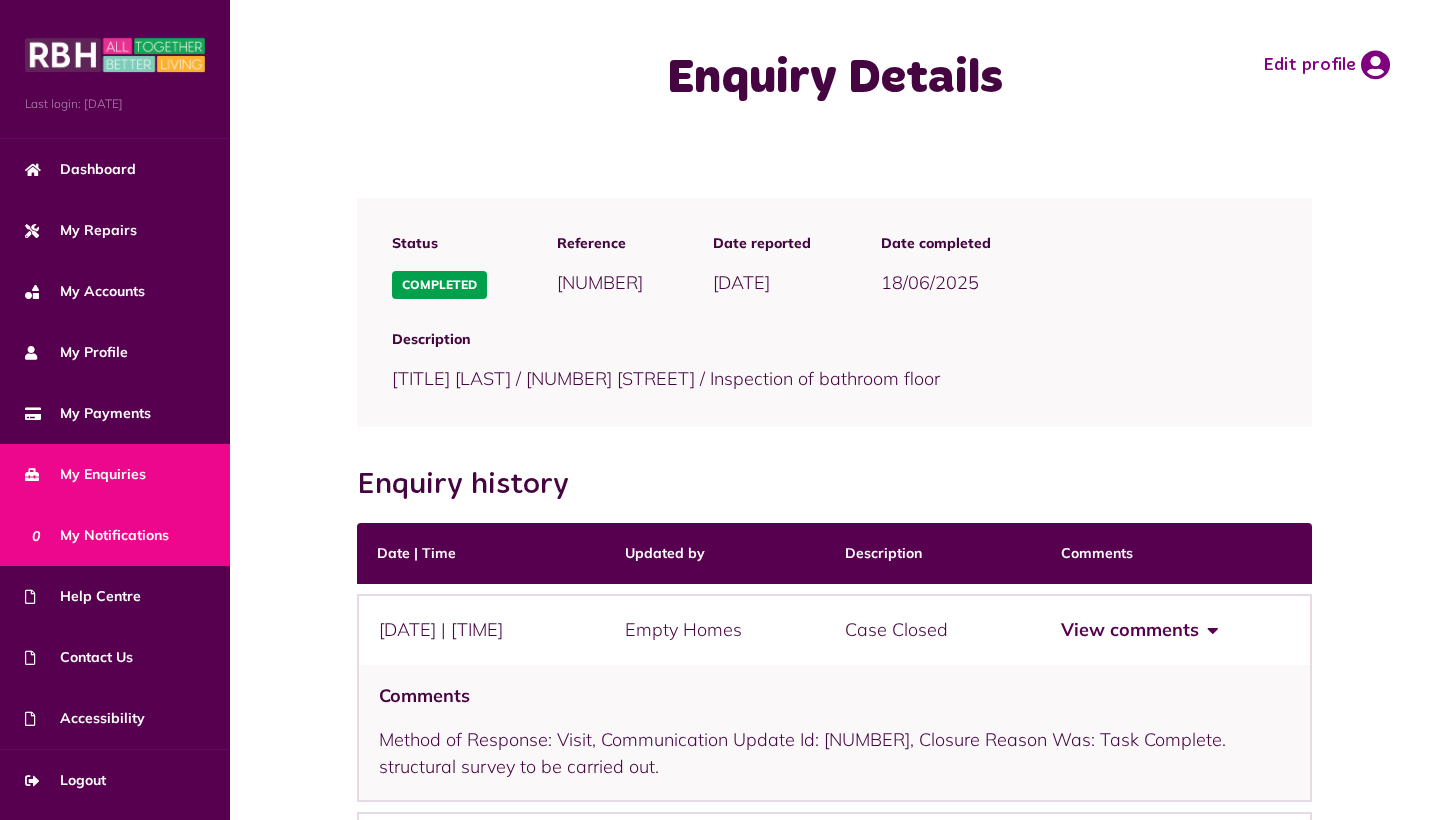 click on "0  My Notifications" at bounding box center (97, 535) 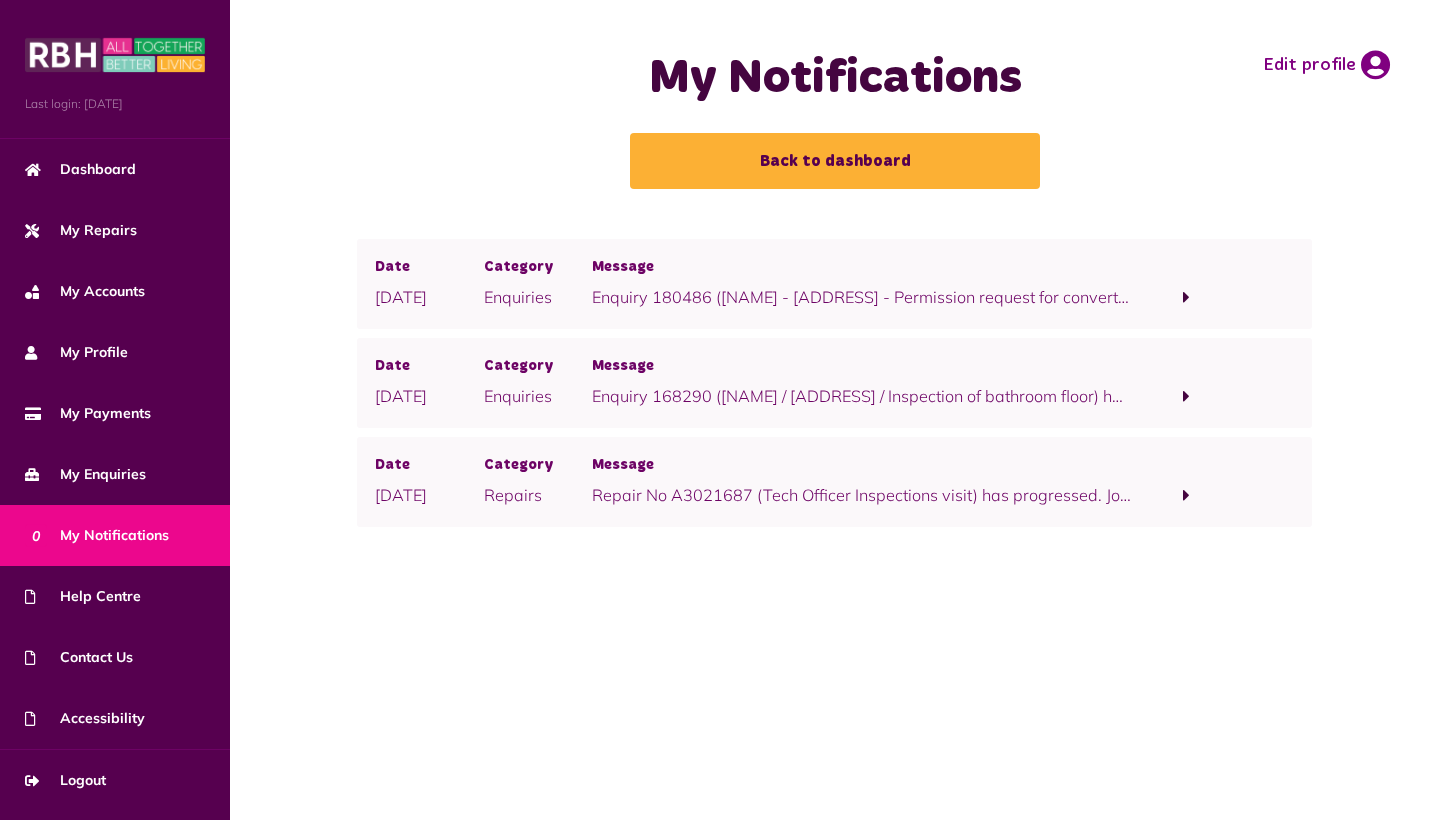 scroll, scrollTop: 0, scrollLeft: 0, axis: both 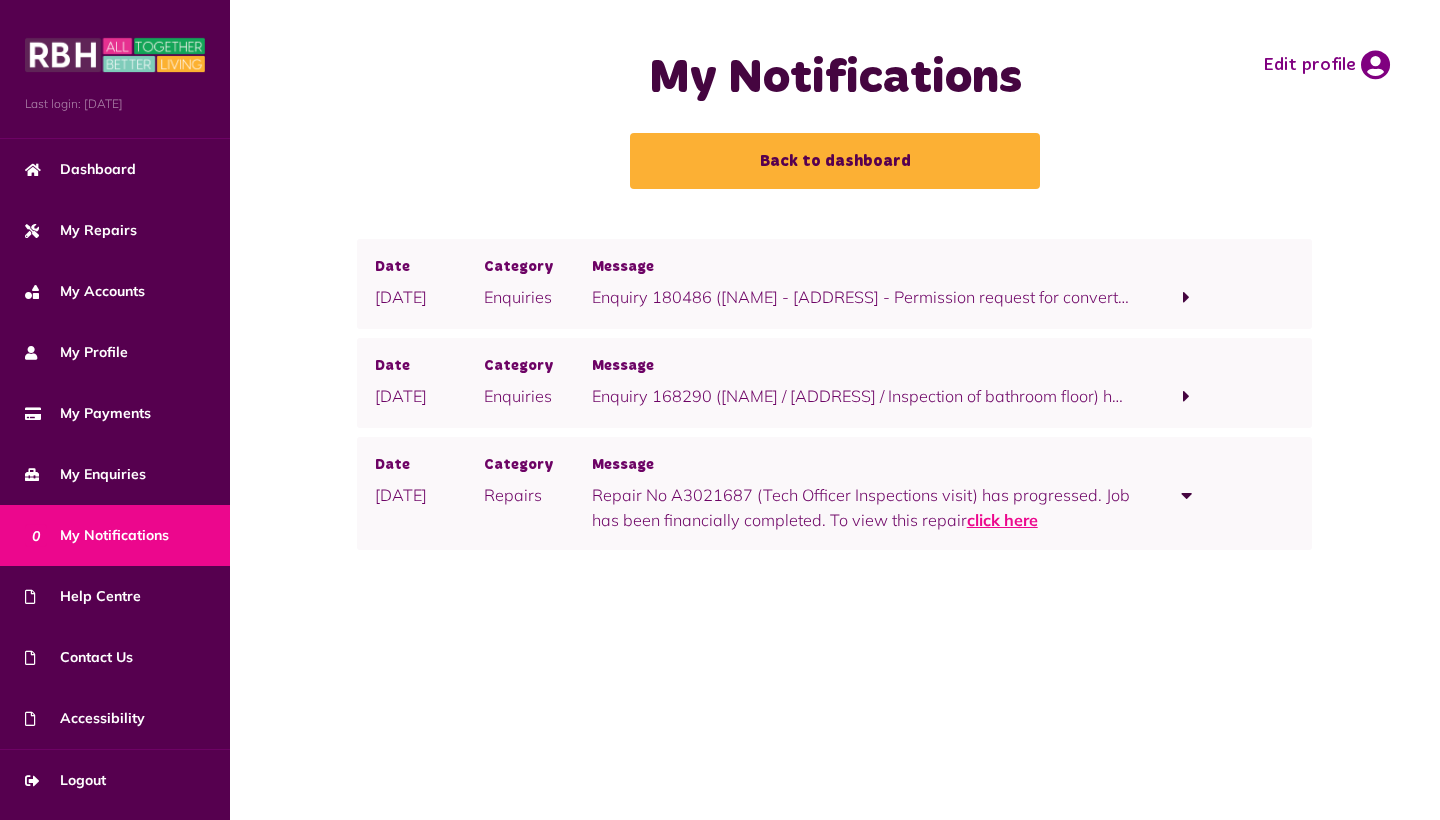 click on "click here" at bounding box center (1002, 520) 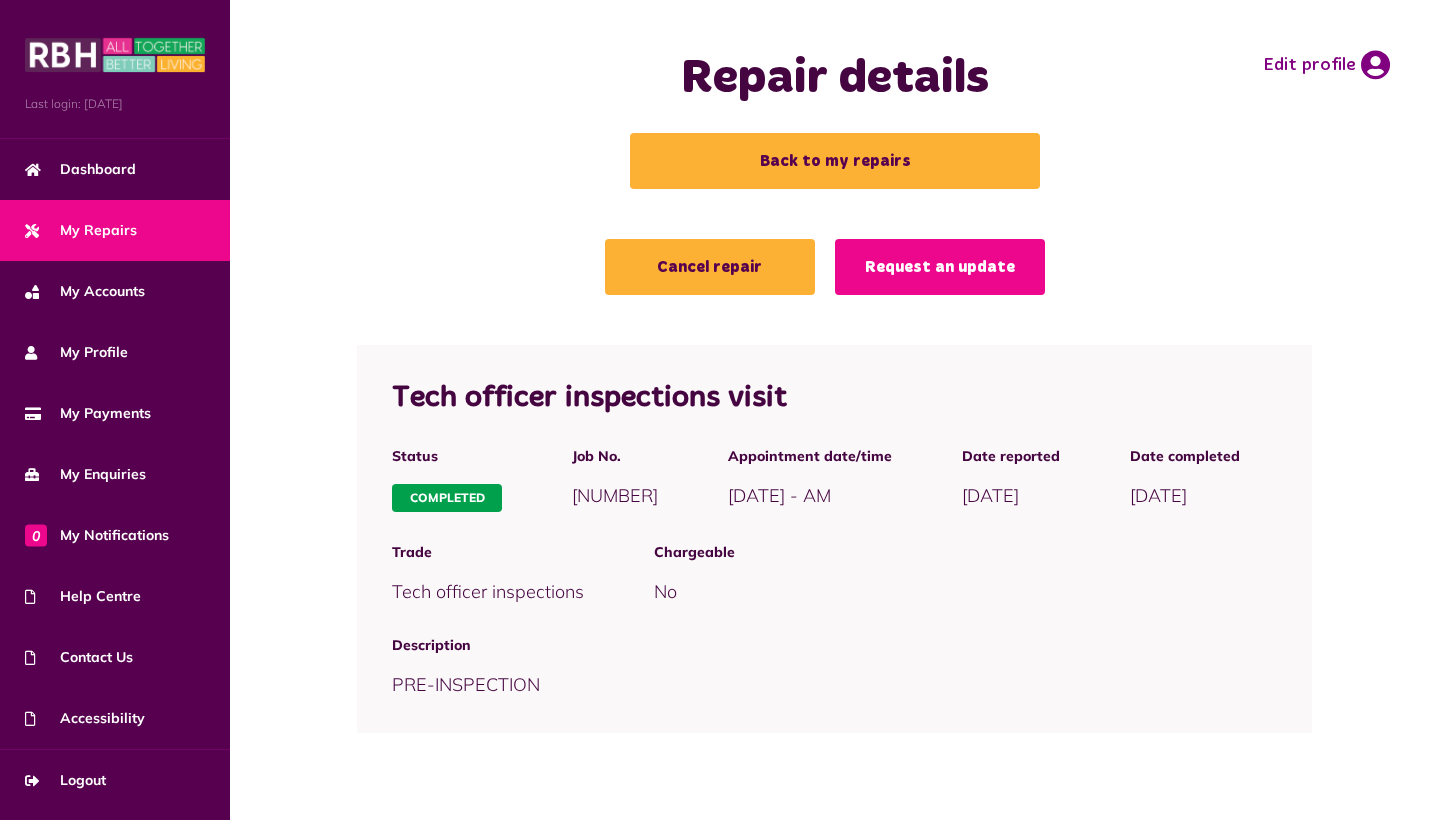 scroll, scrollTop: 0, scrollLeft: 0, axis: both 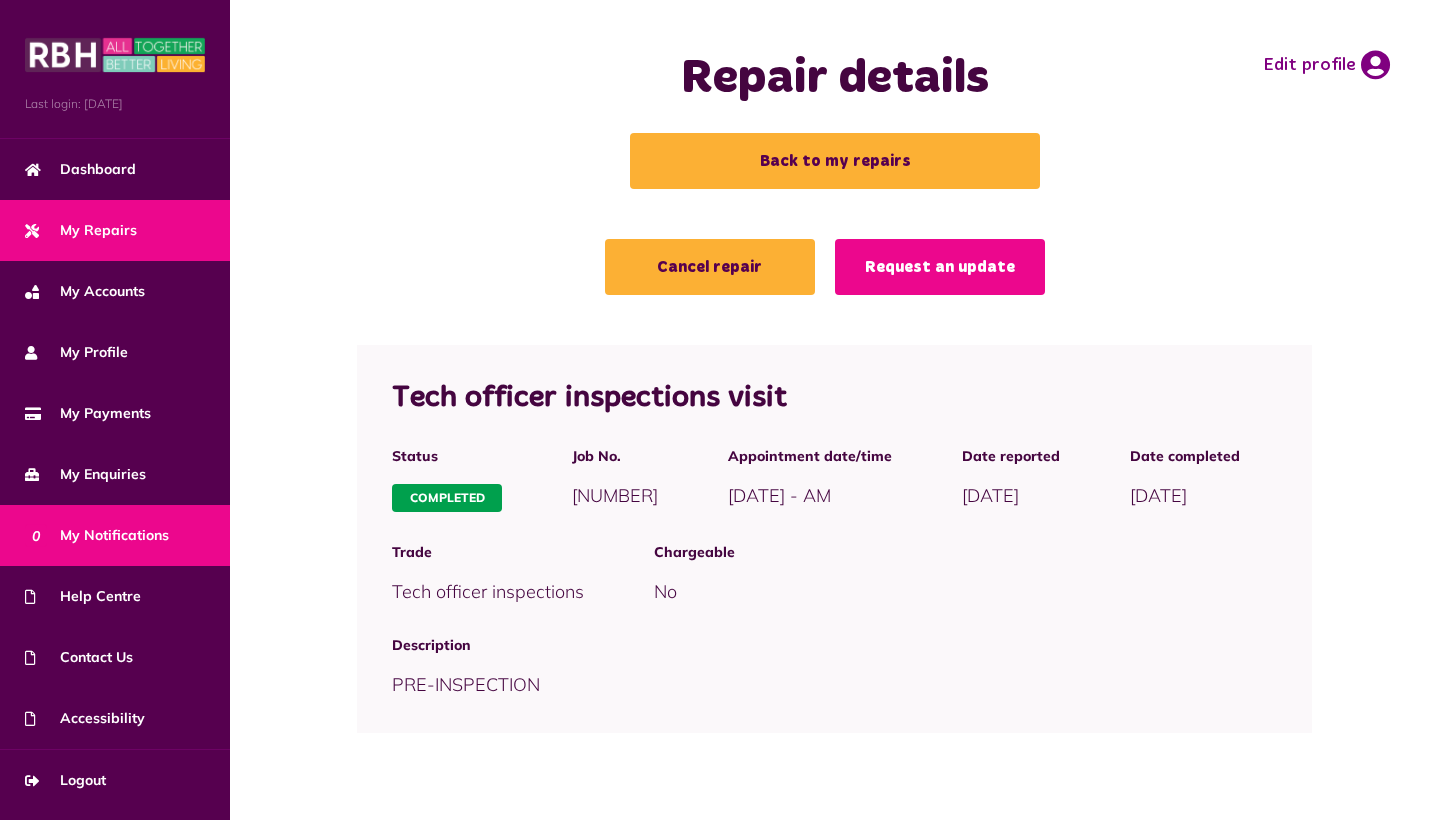 click on "0  My Notifications" at bounding box center (97, 535) 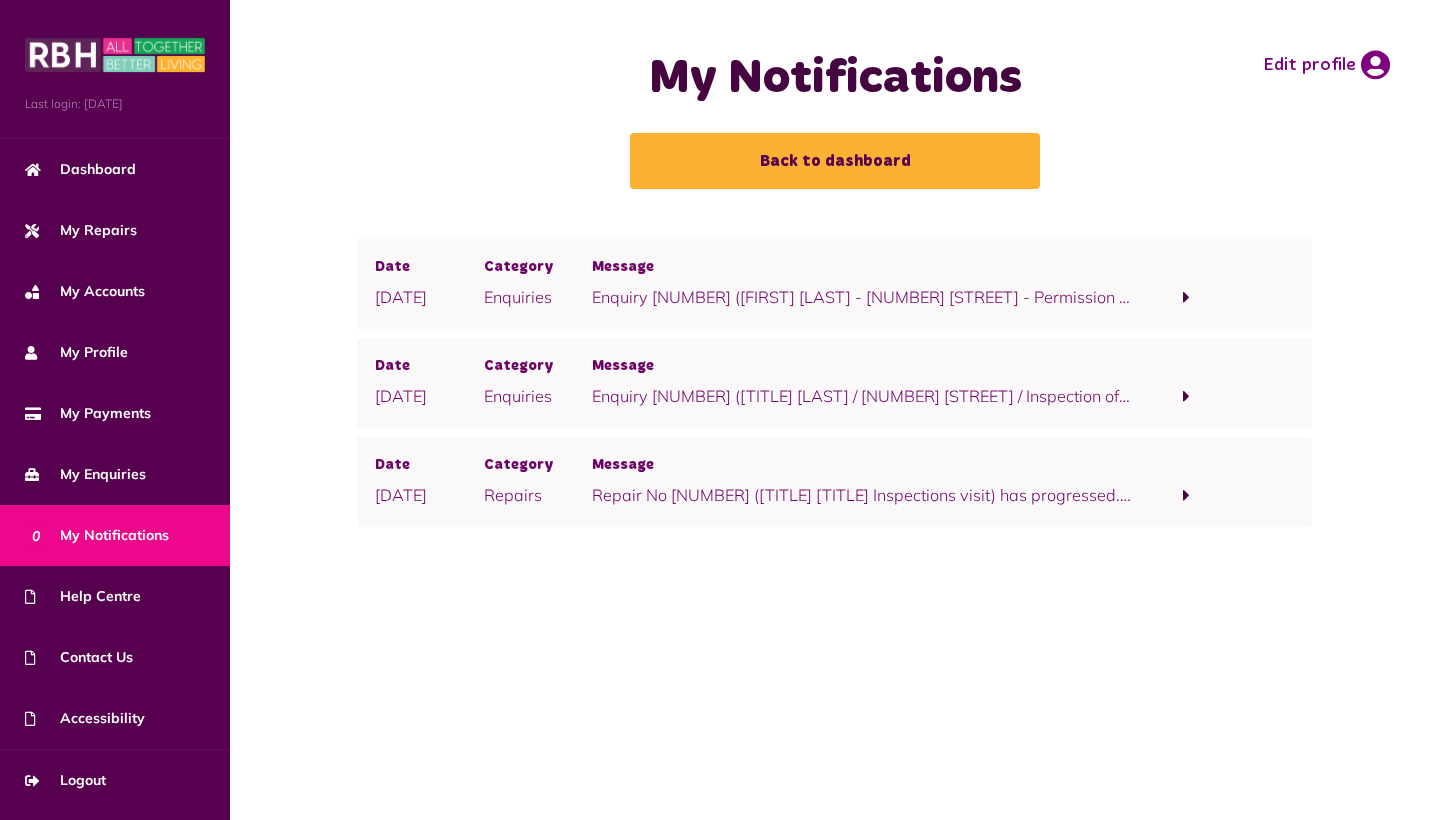 scroll, scrollTop: 0, scrollLeft: 0, axis: both 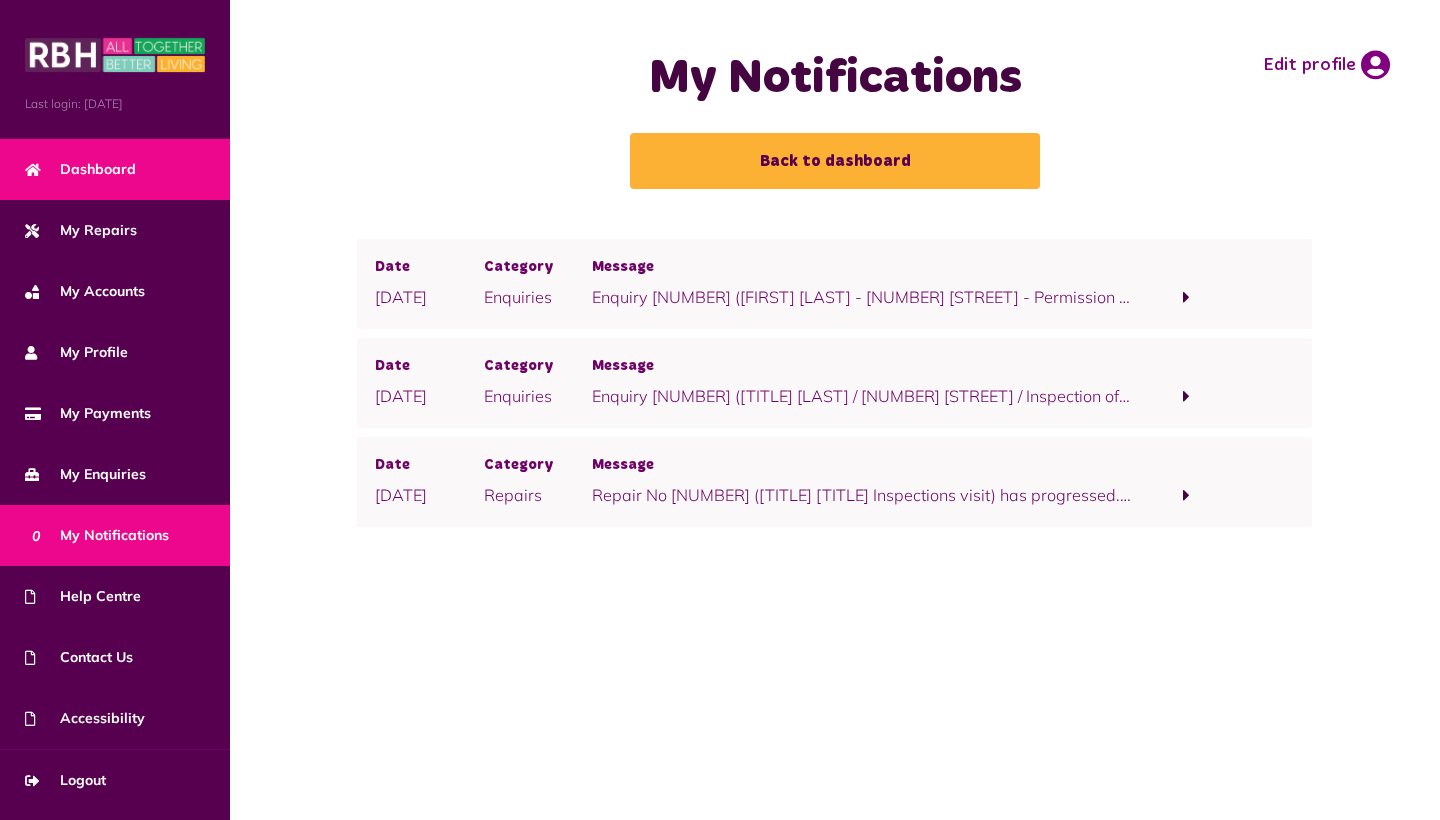 click on "Dashboard" at bounding box center [80, 169] 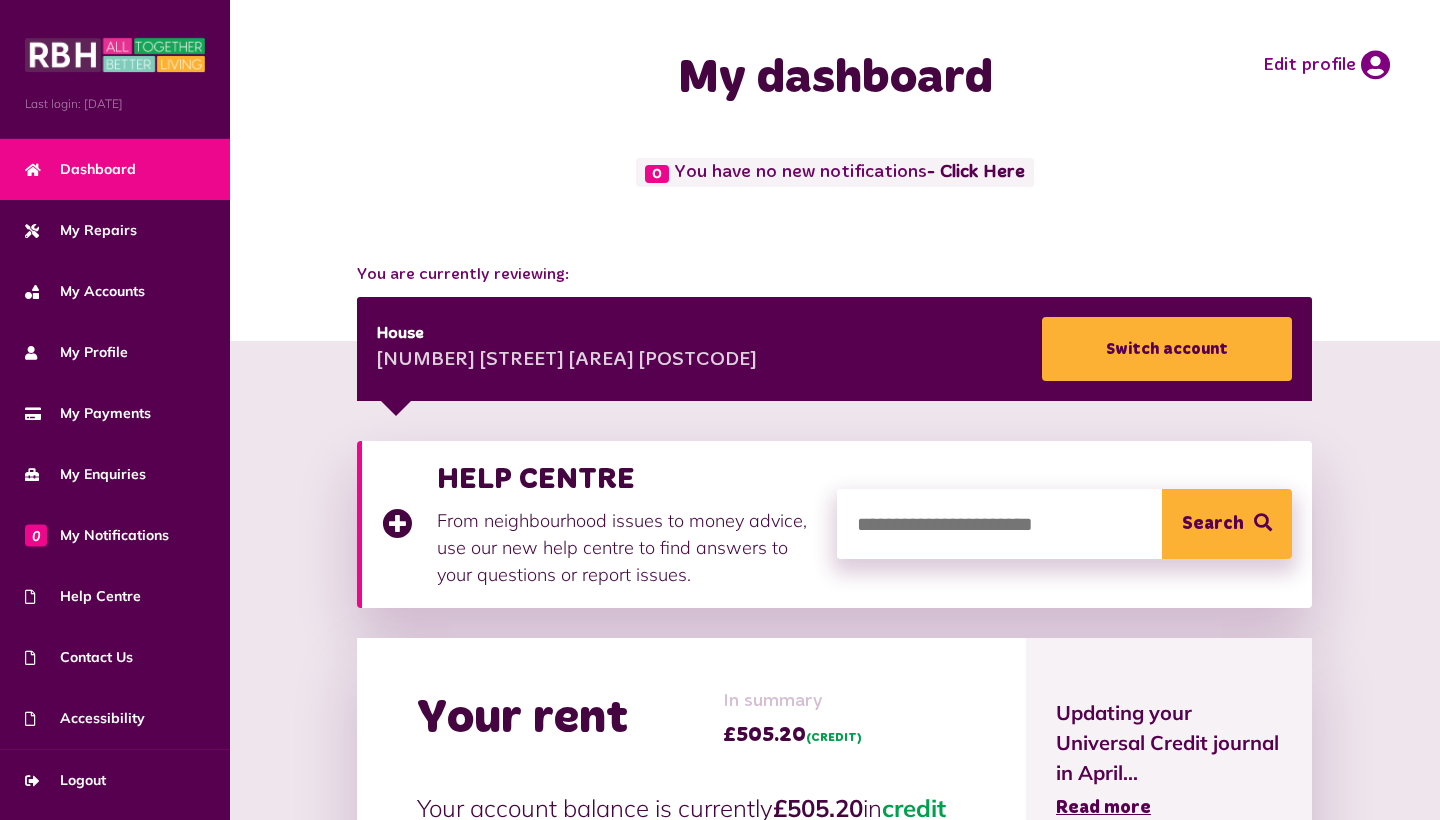 scroll, scrollTop: 0, scrollLeft: 0, axis: both 